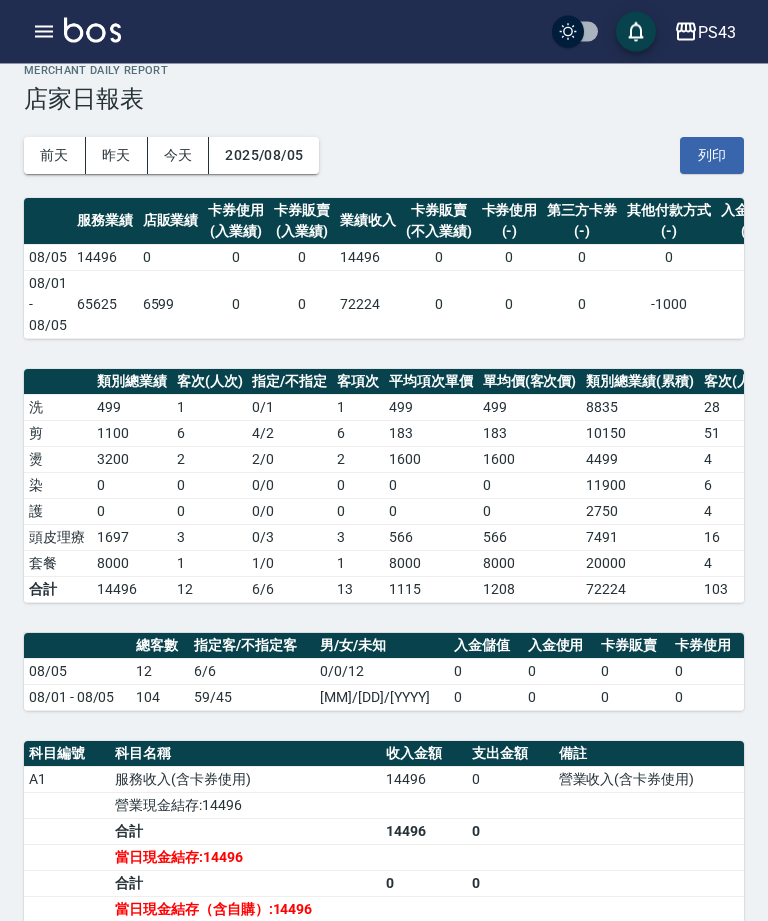 scroll, scrollTop: 0, scrollLeft: 0, axis: both 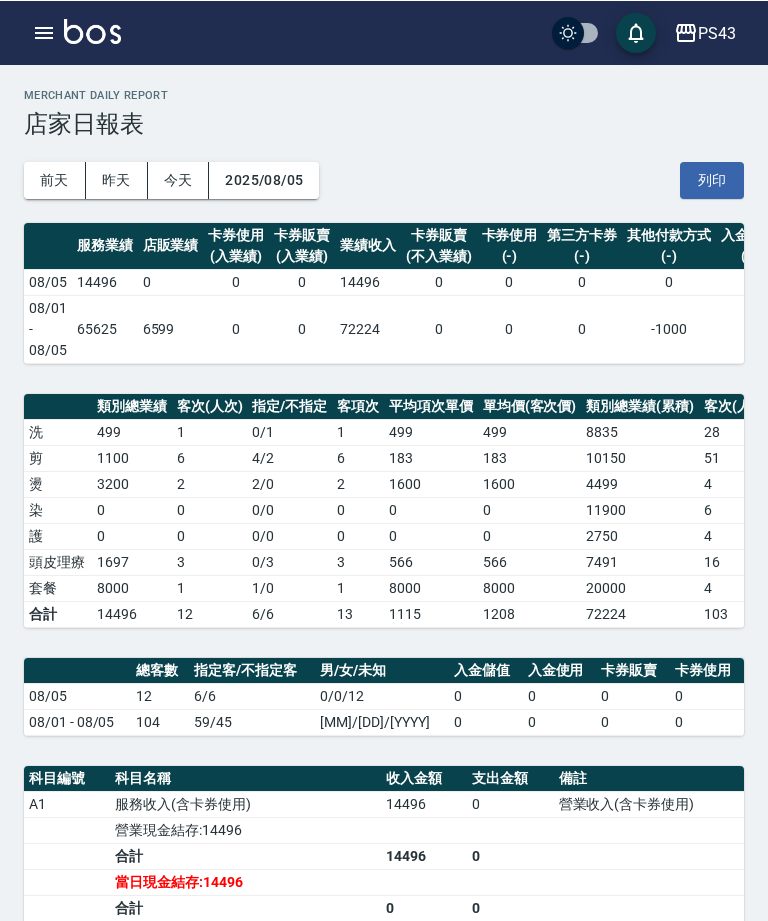 click 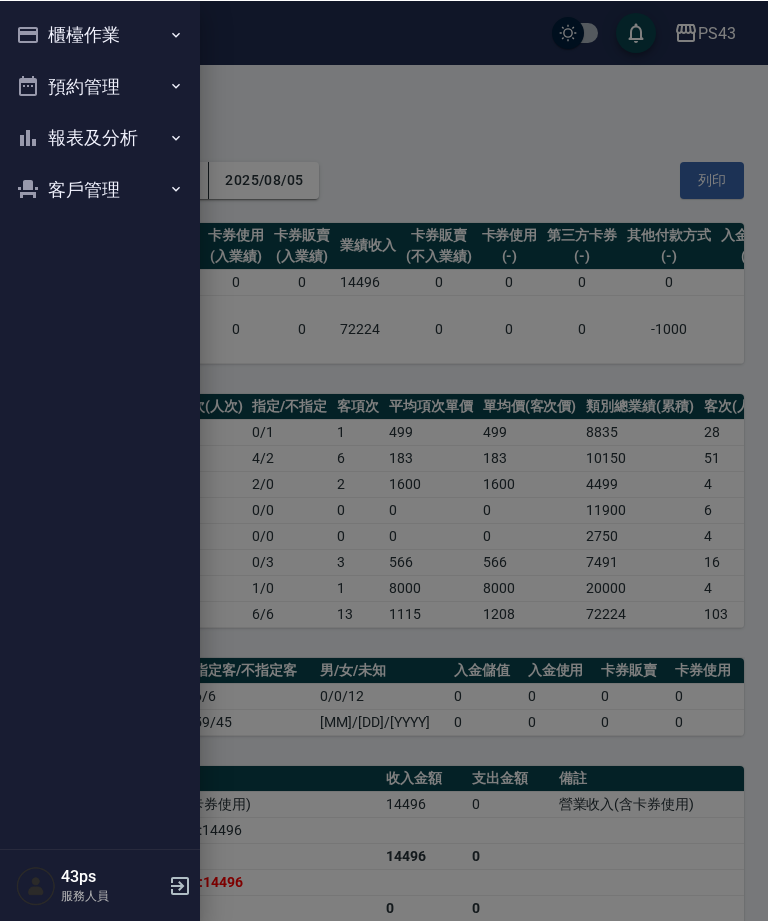 click on "報表及分析" at bounding box center [100, 137] 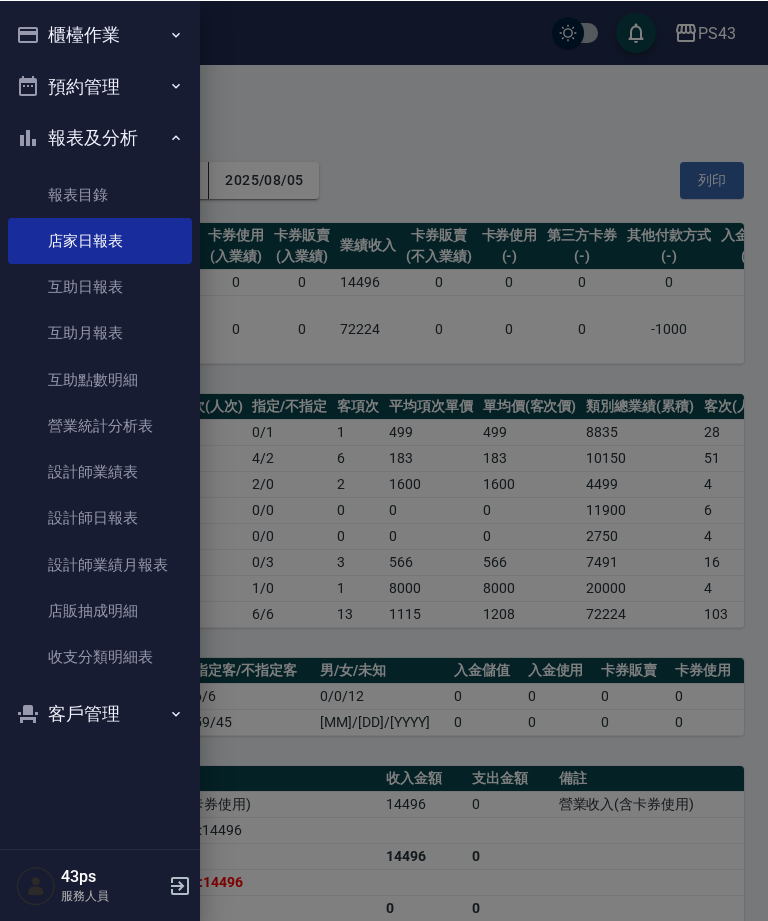 click on "設計師日報表" at bounding box center [100, 517] 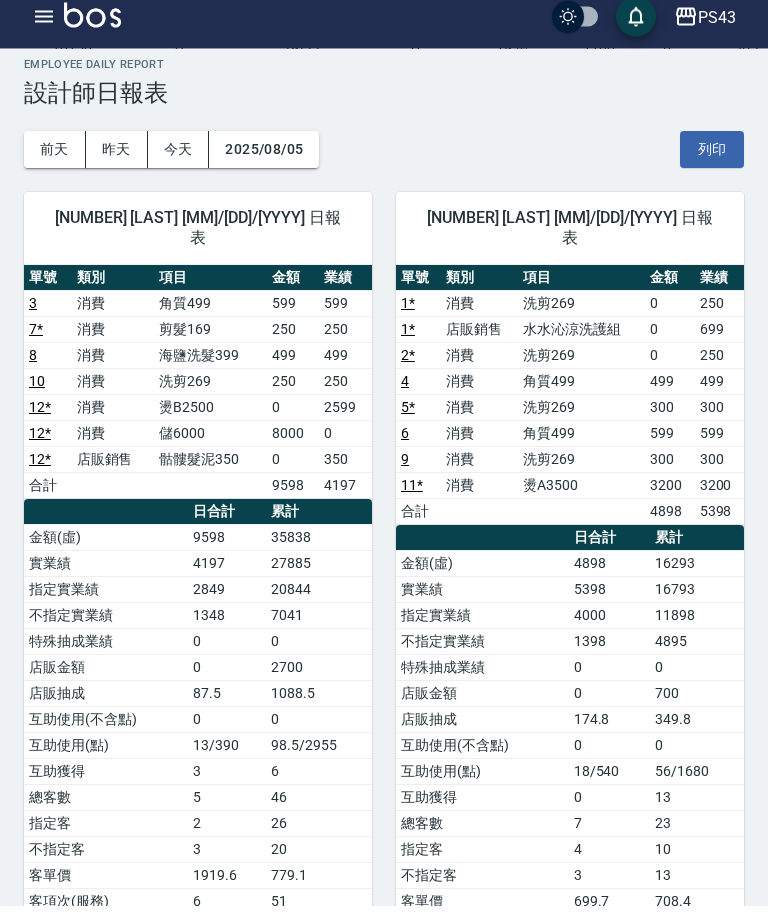 scroll, scrollTop: 0, scrollLeft: 0, axis: both 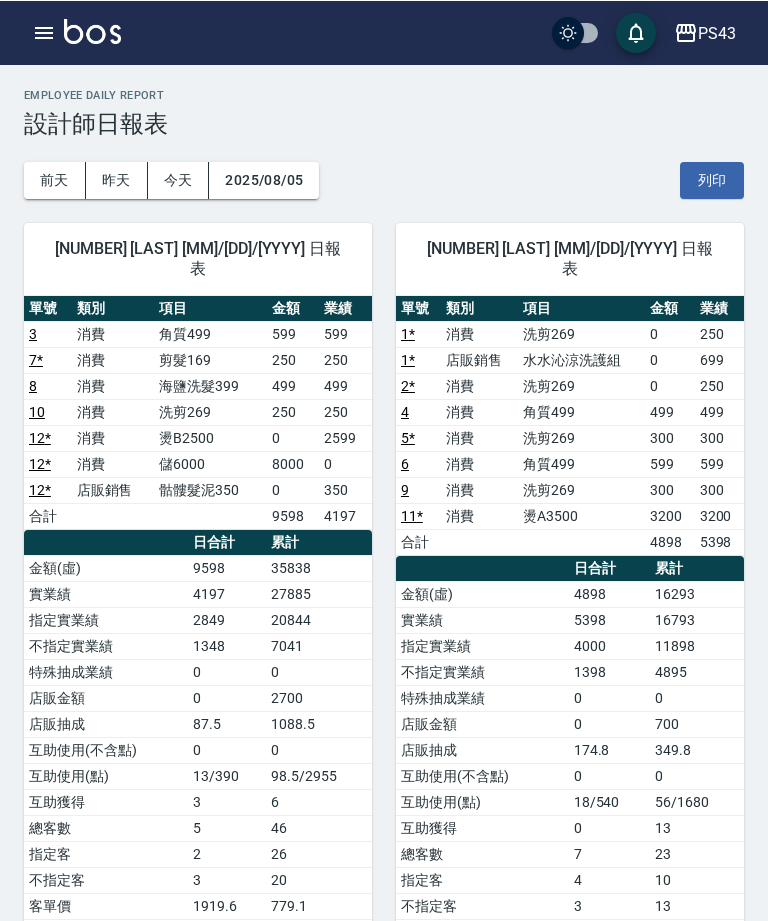 click 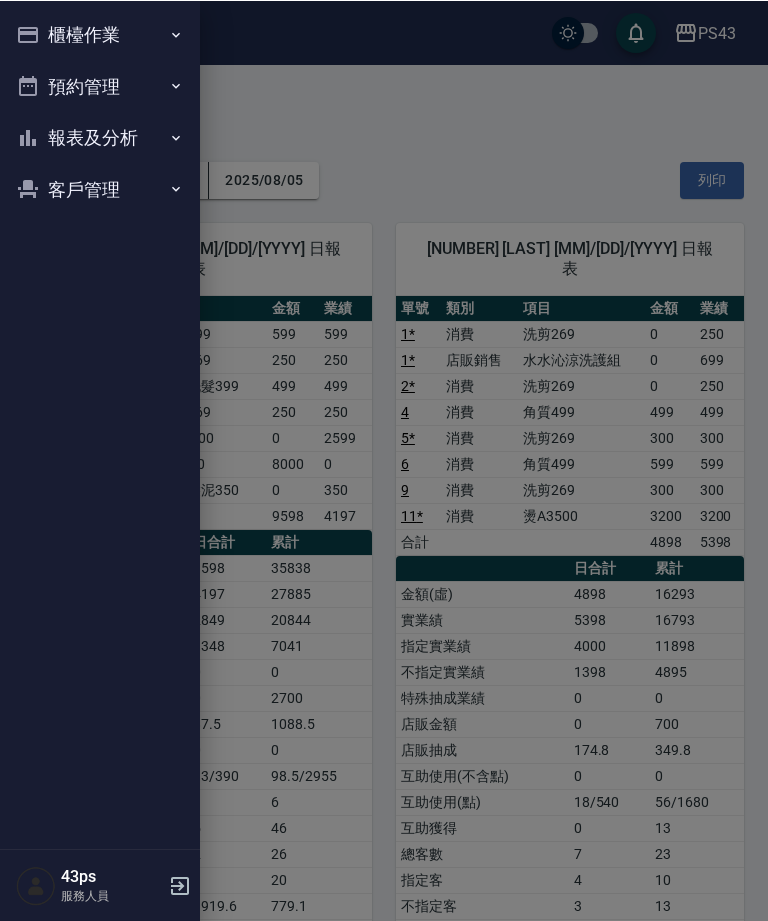 click at bounding box center [384, 460] 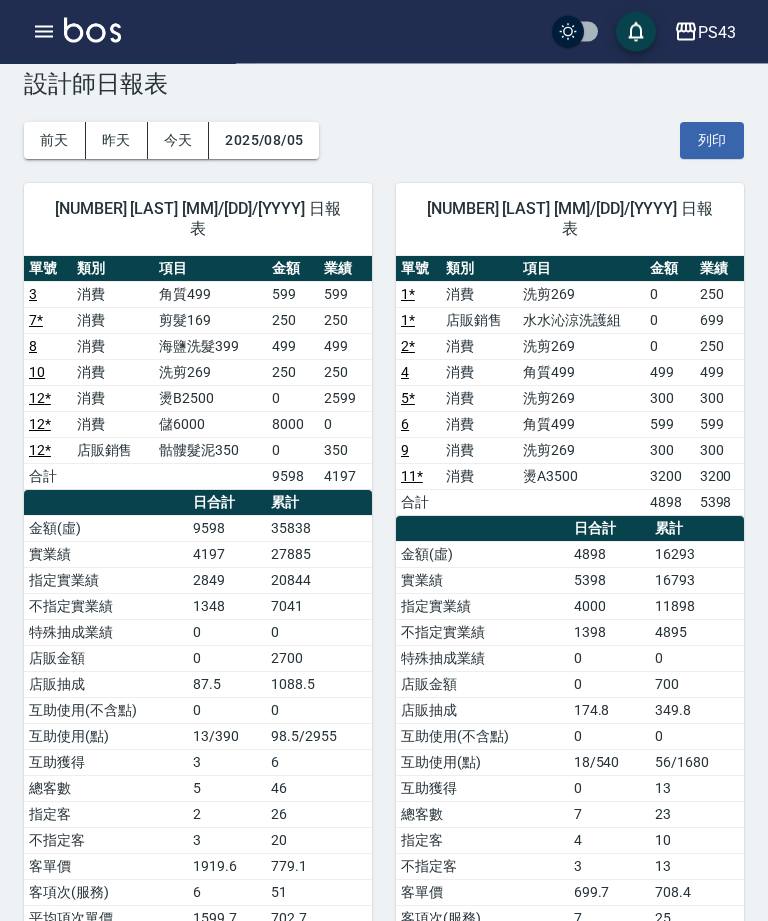 scroll, scrollTop: 39, scrollLeft: 0, axis: vertical 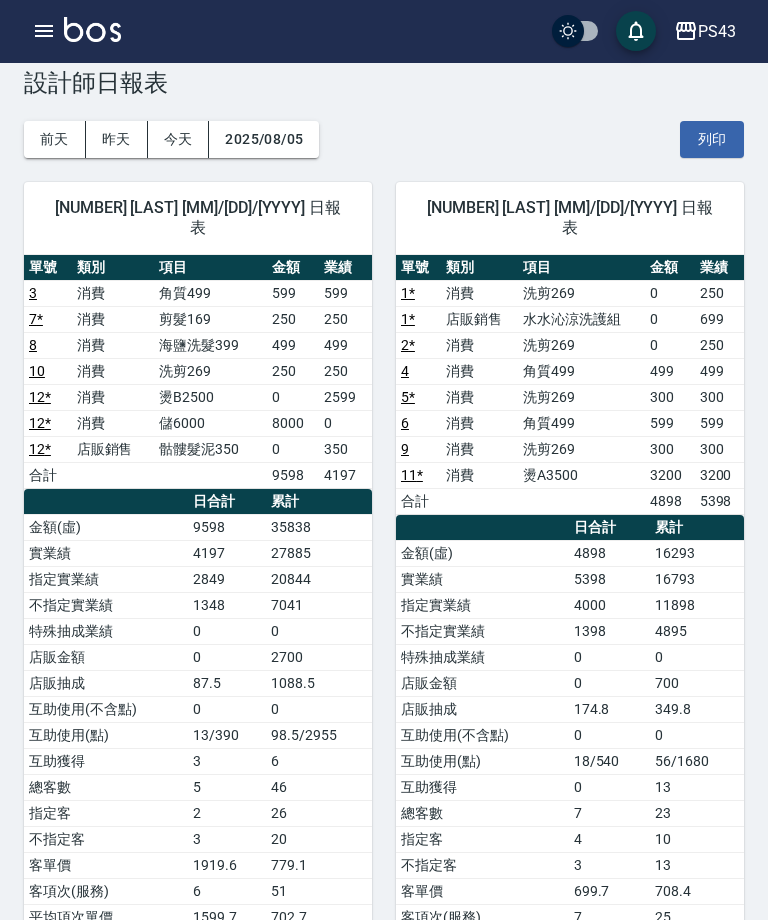 click on "昨天" at bounding box center [117, 140] 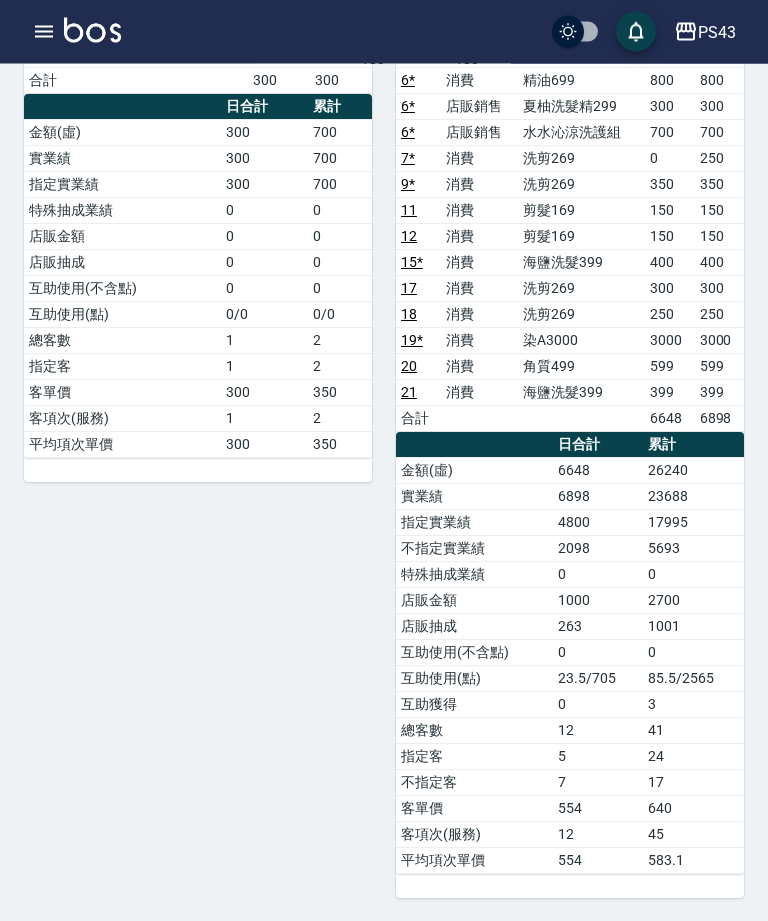 scroll, scrollTop: 280, scrollLeft: 0, axis: vertical 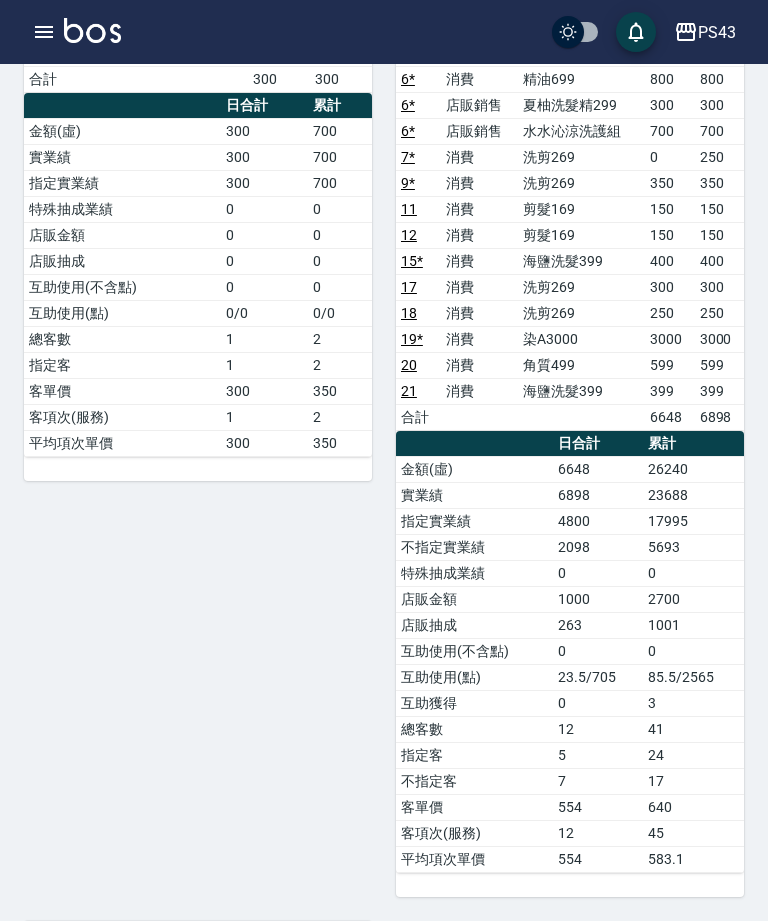 click 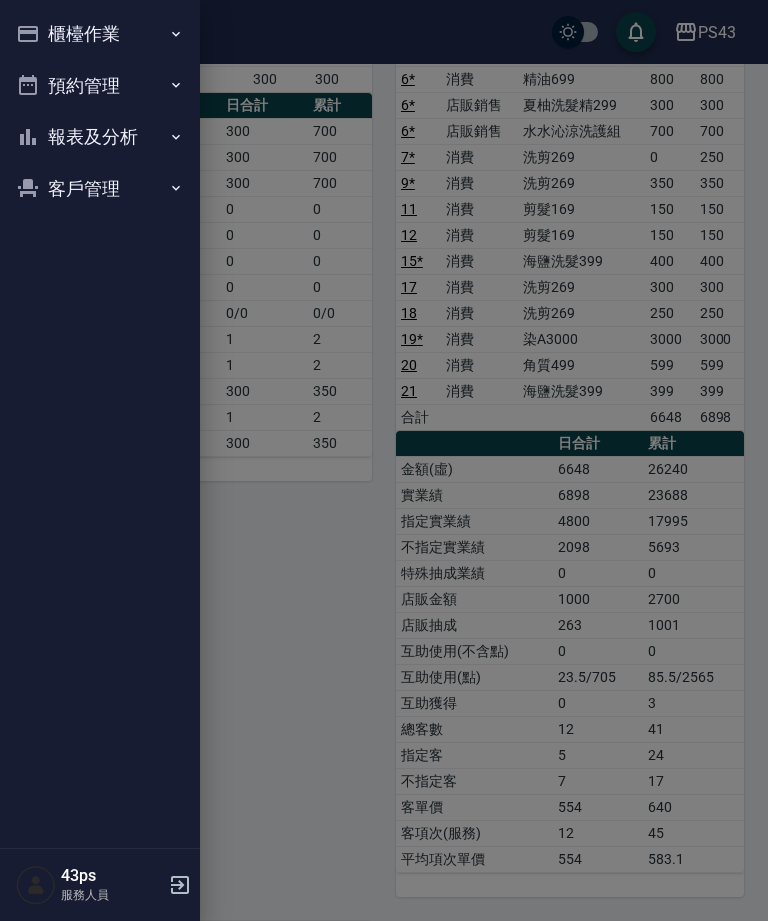 click on "報表及分析" at bounding box center [100, 137] 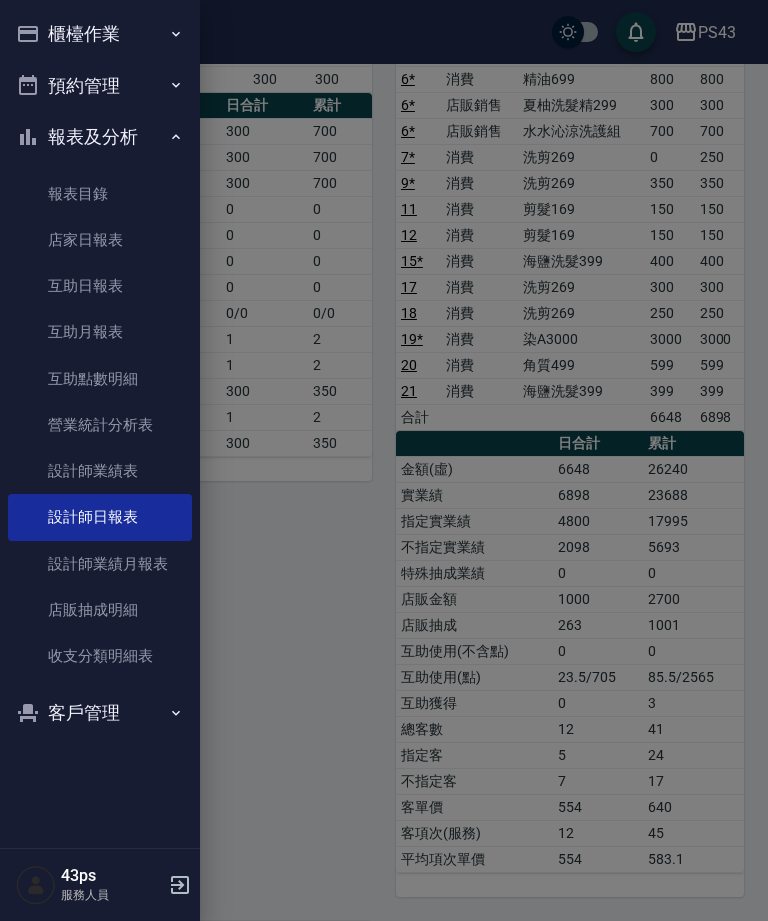 click at bounding box center (384, 460) 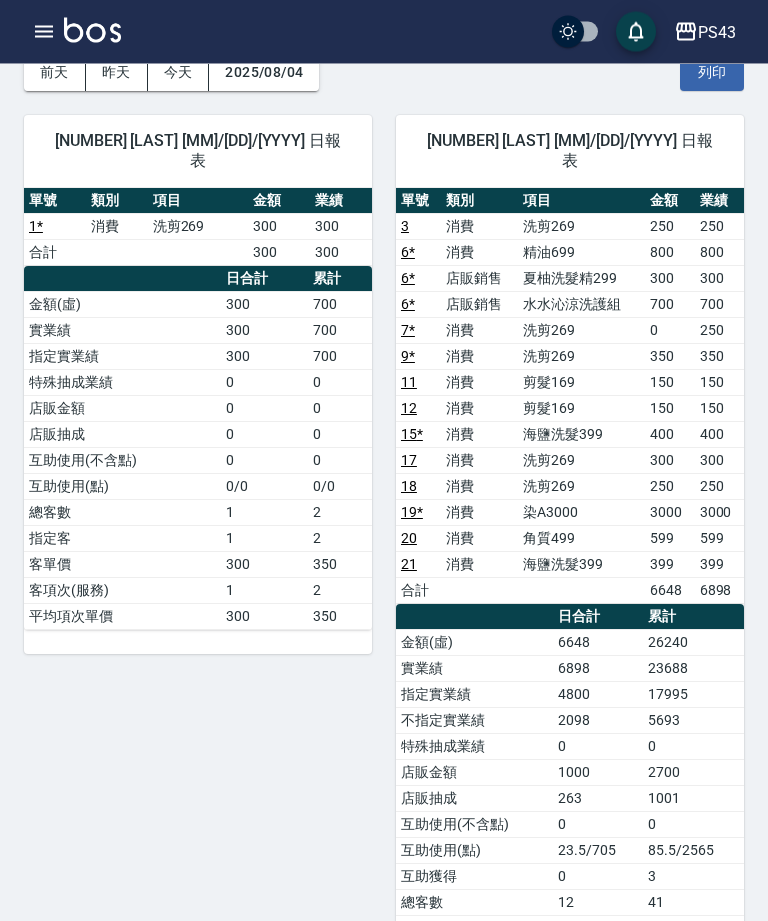 scroll, scrollTop: 0, scrollLeft: 0, axis: both 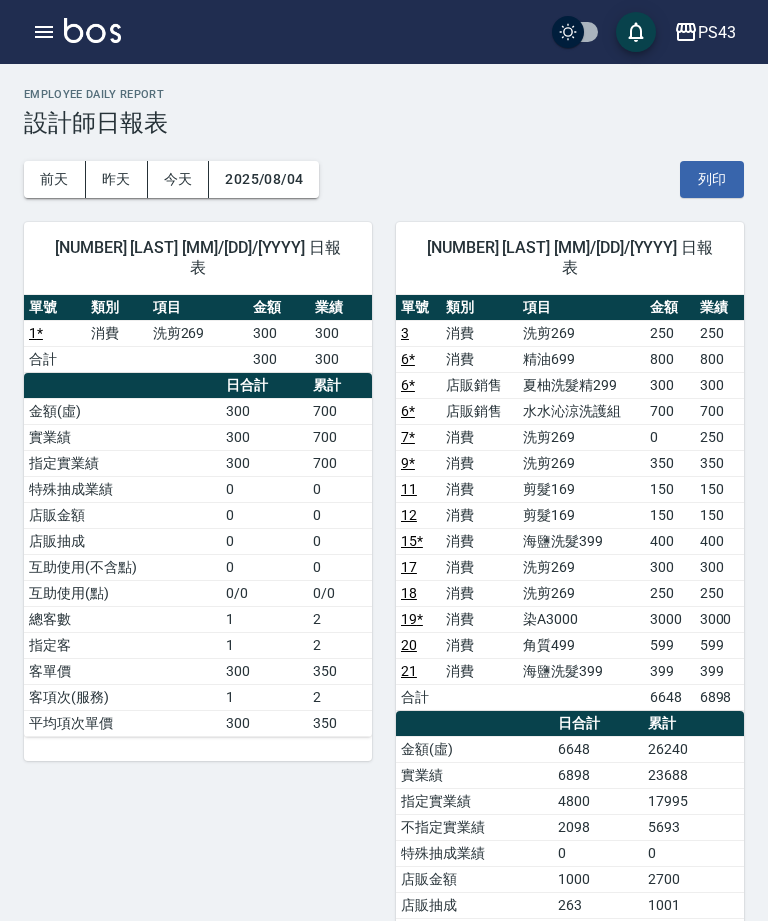 click on "今天" at bounding box center (179, 179) 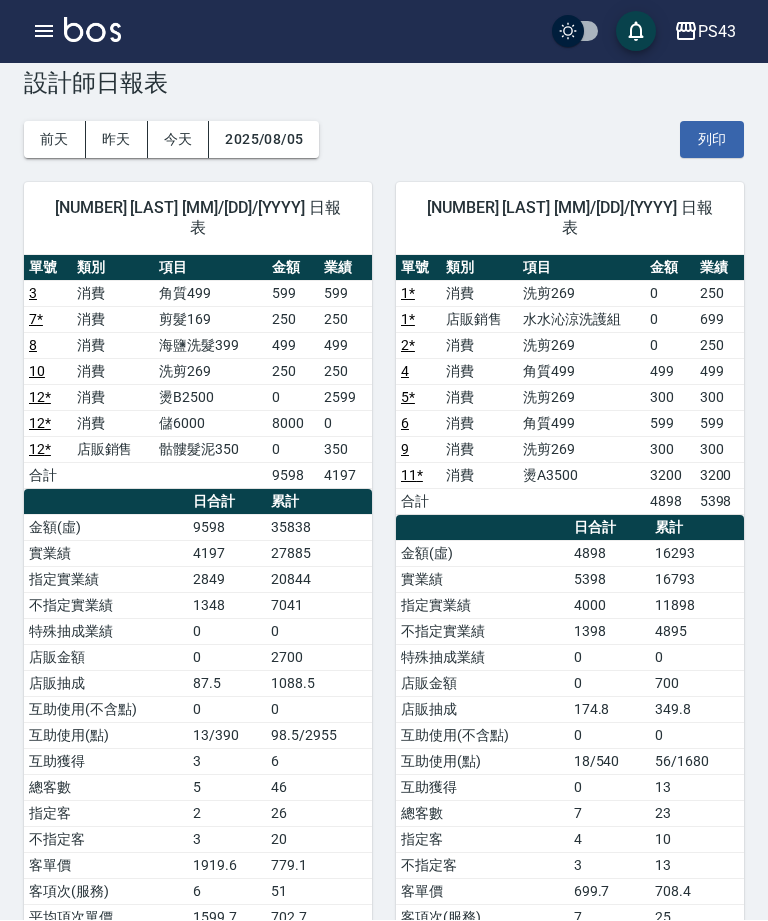 scroll, scrollTop: 40, scrollLeft: 0, axis: vertical 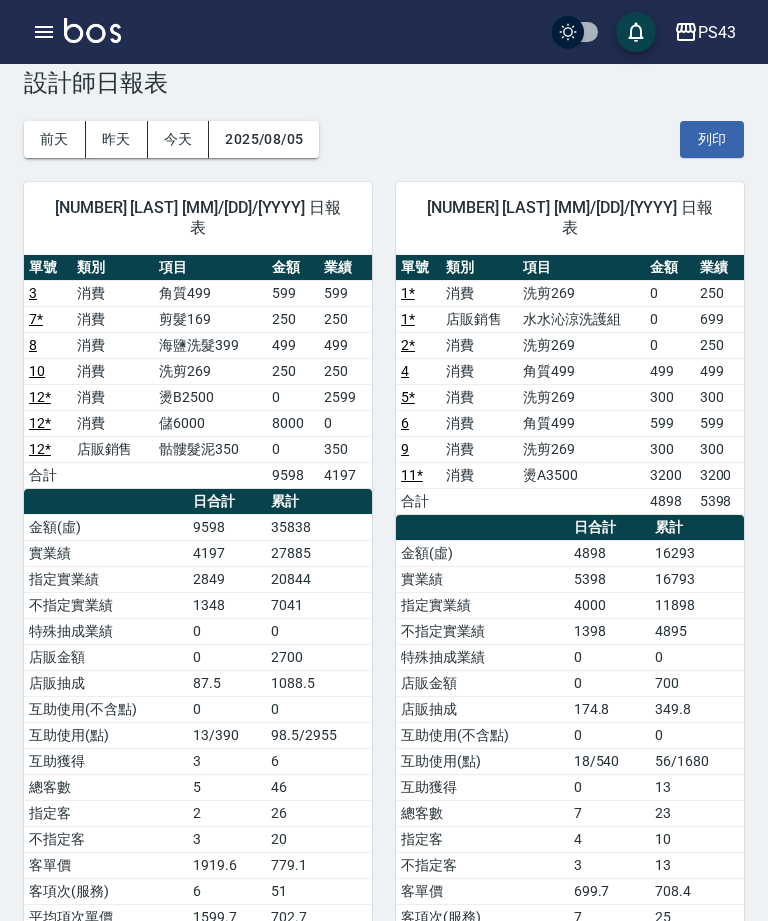 click 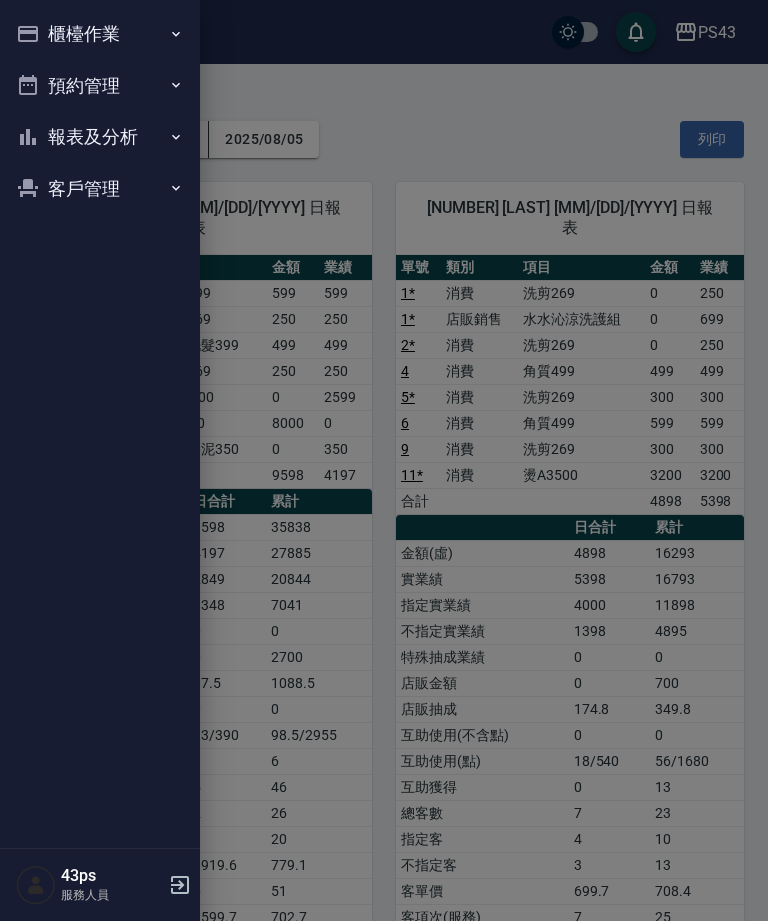 click 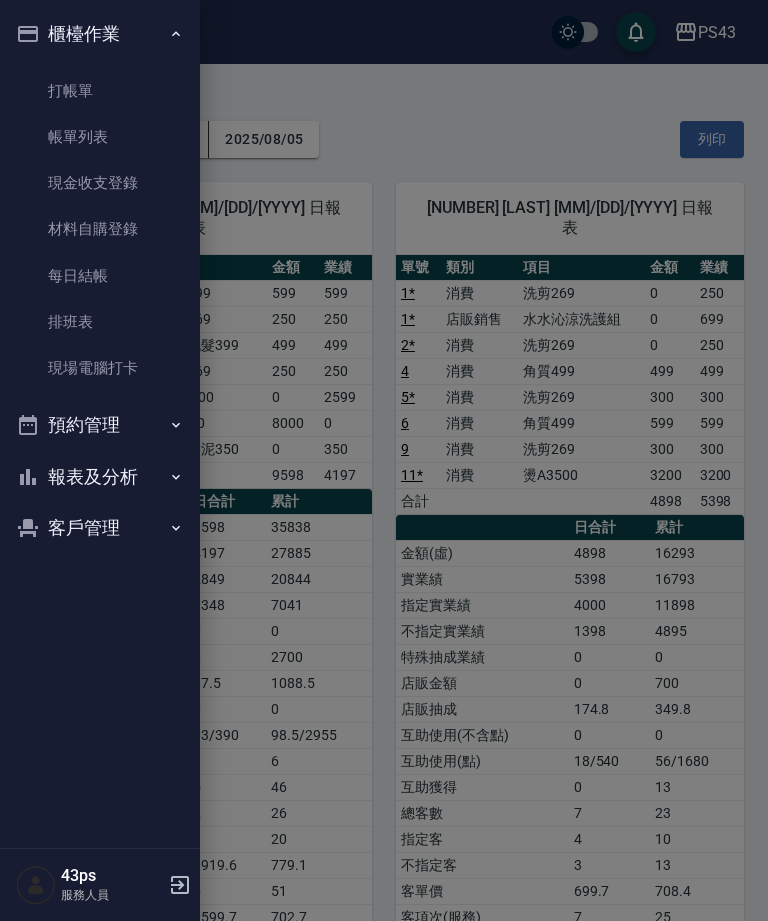 click on "每日結帳" at bounding box center [100, 276] 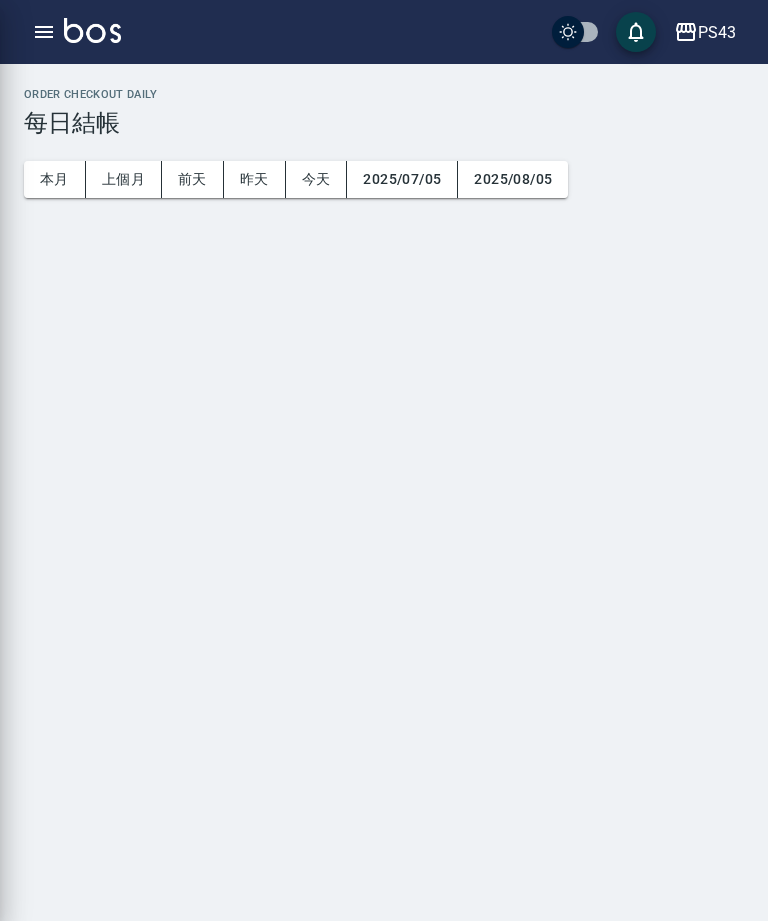scroll, scrollTop: 0, scrollLeft: 0, axis: both 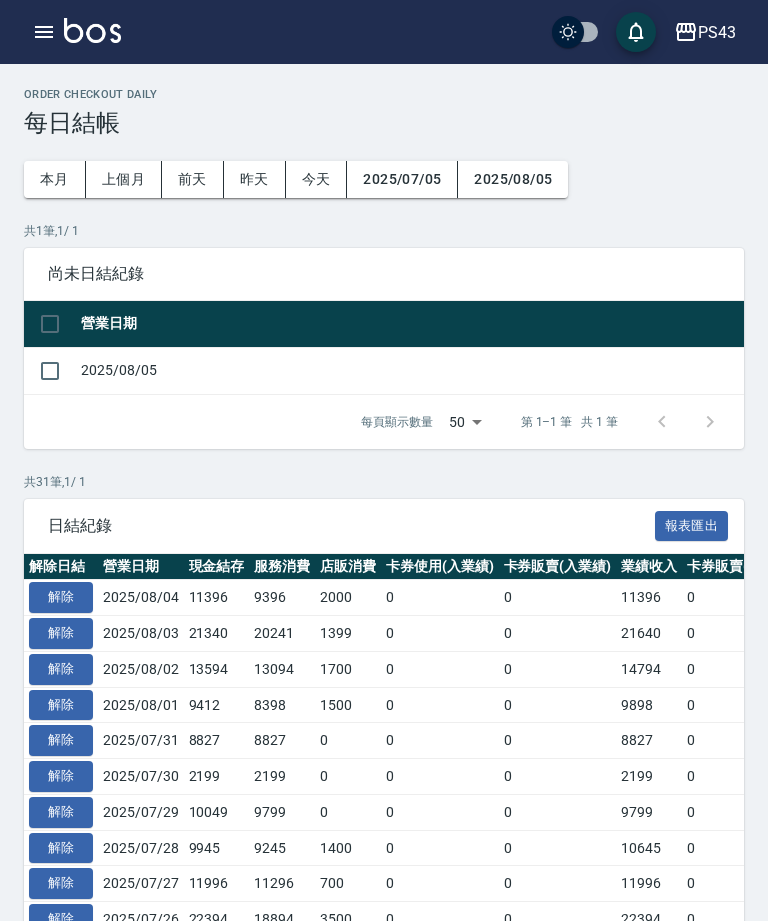 click at bounding box center [50, 371] 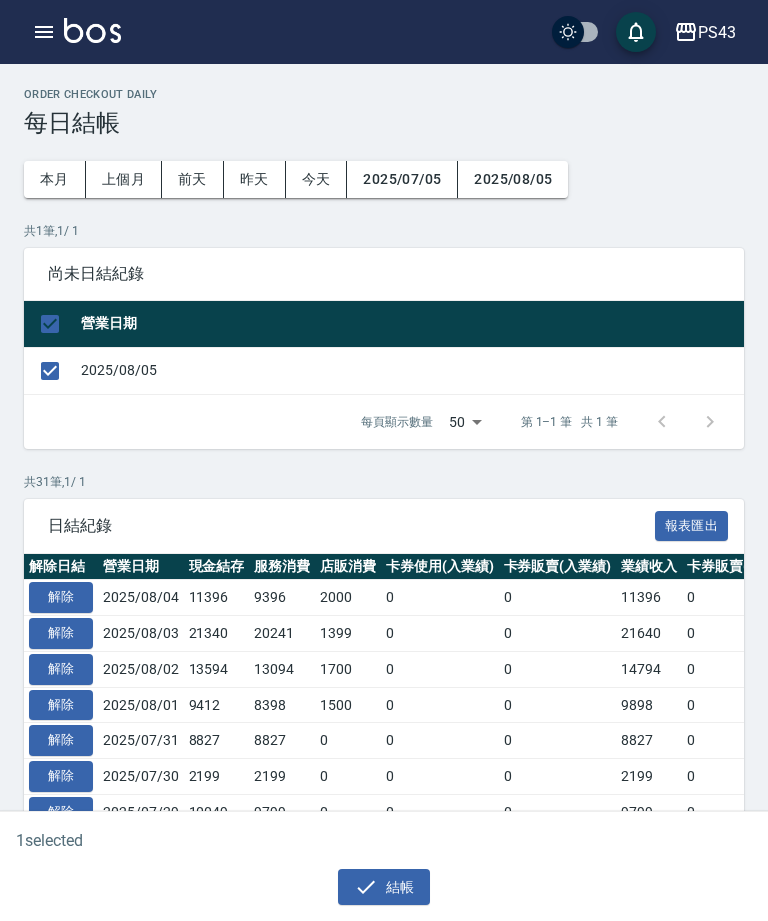 click on "結帳" at bounding box center (384, 887) 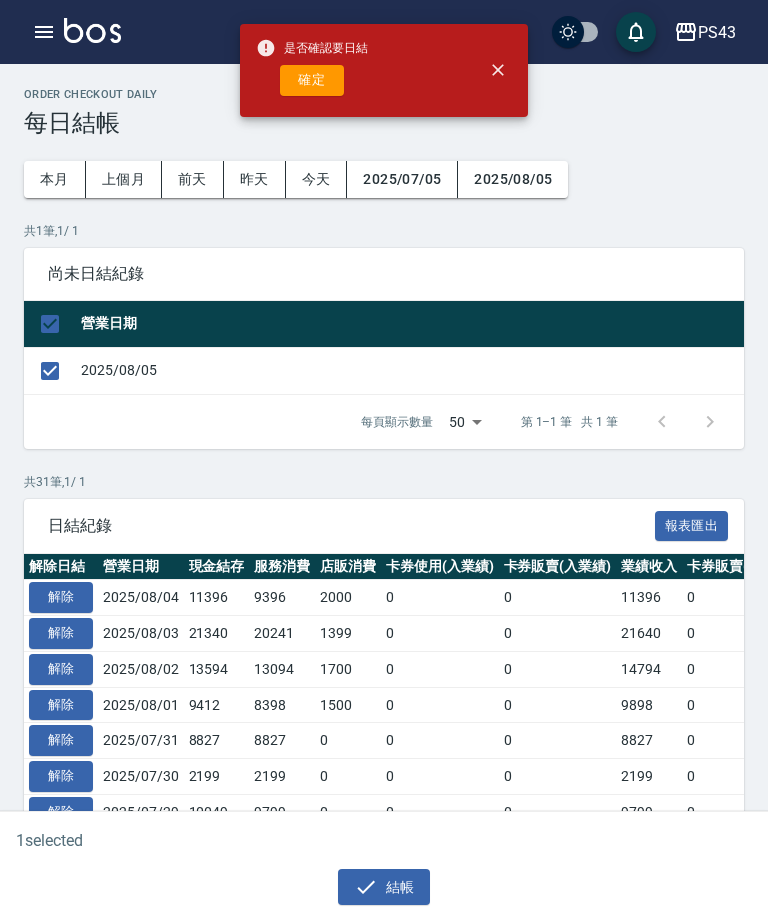 click on "確定" at bounding box center [312, 80] 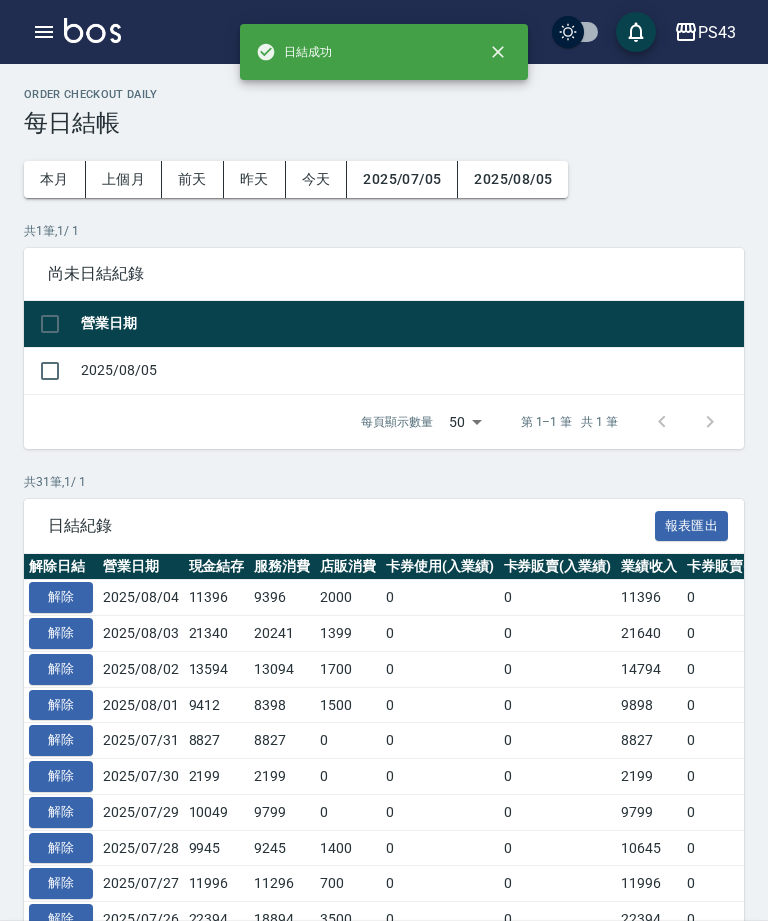 checkbox on "false" 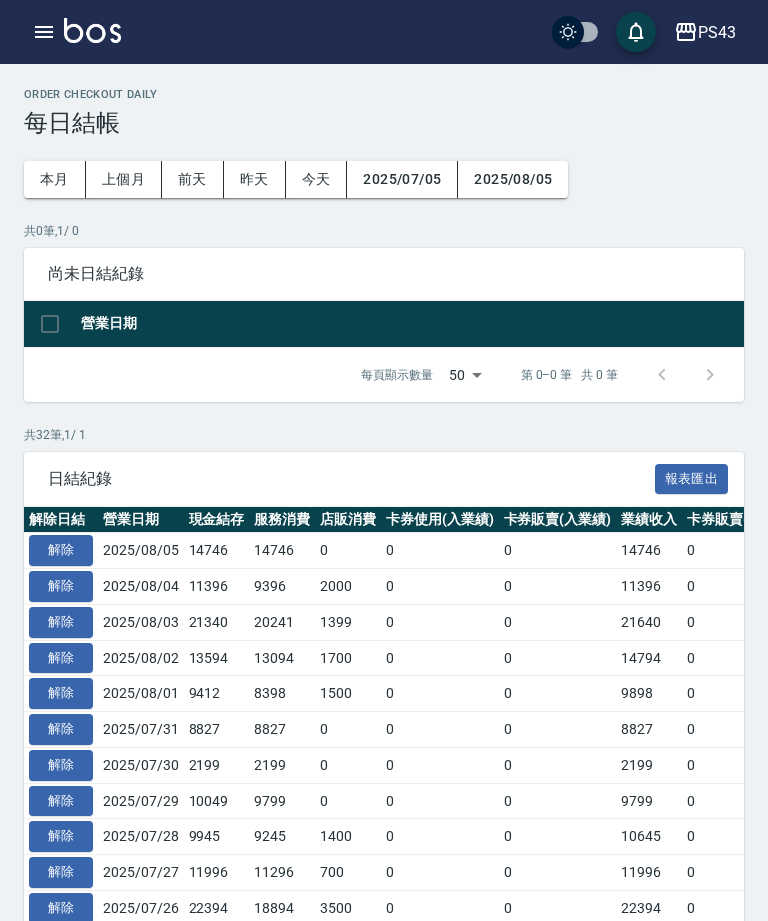 scroll, scrollTop: 0, scrollLeft: 0, axis: both 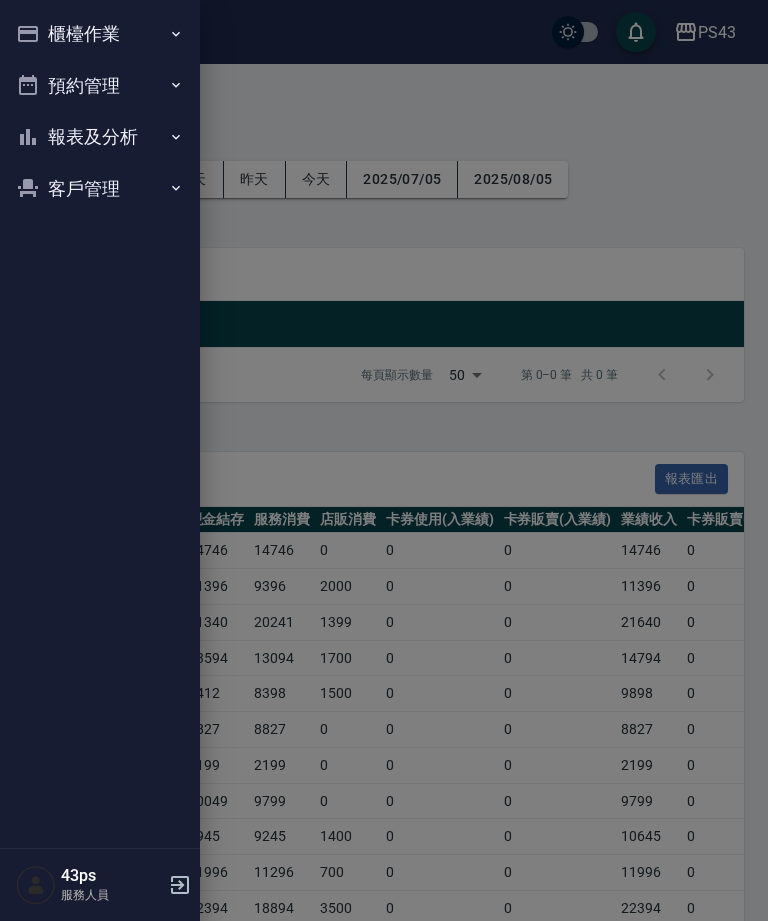 click on "櫃檯作業" at bounding box center (100, 34) 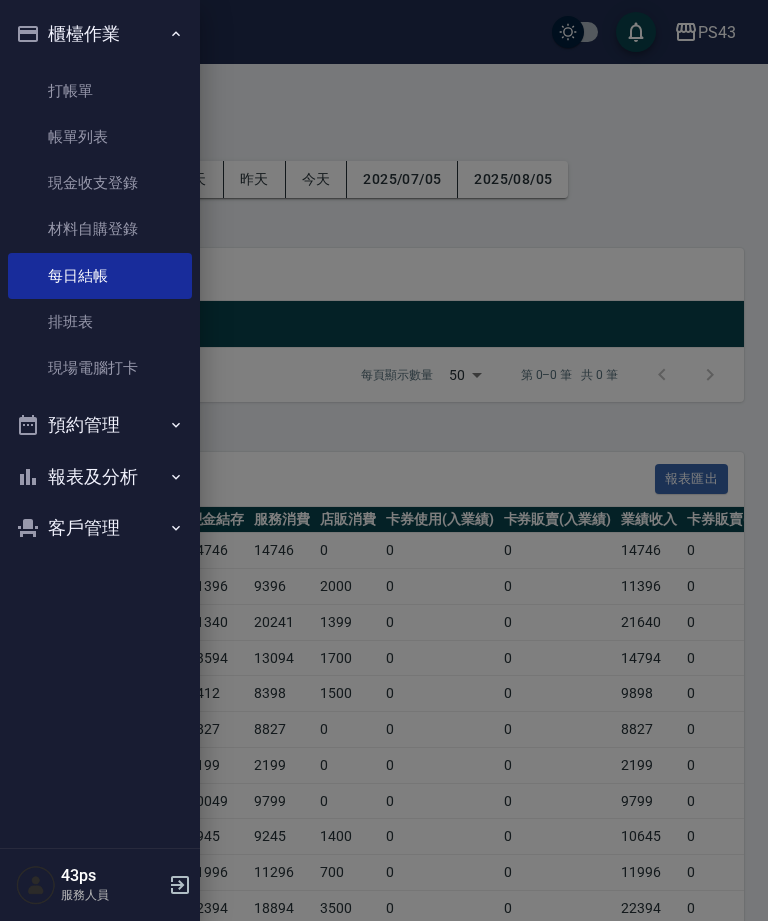 click on "帳單列表" at bounding box center [100, 137] 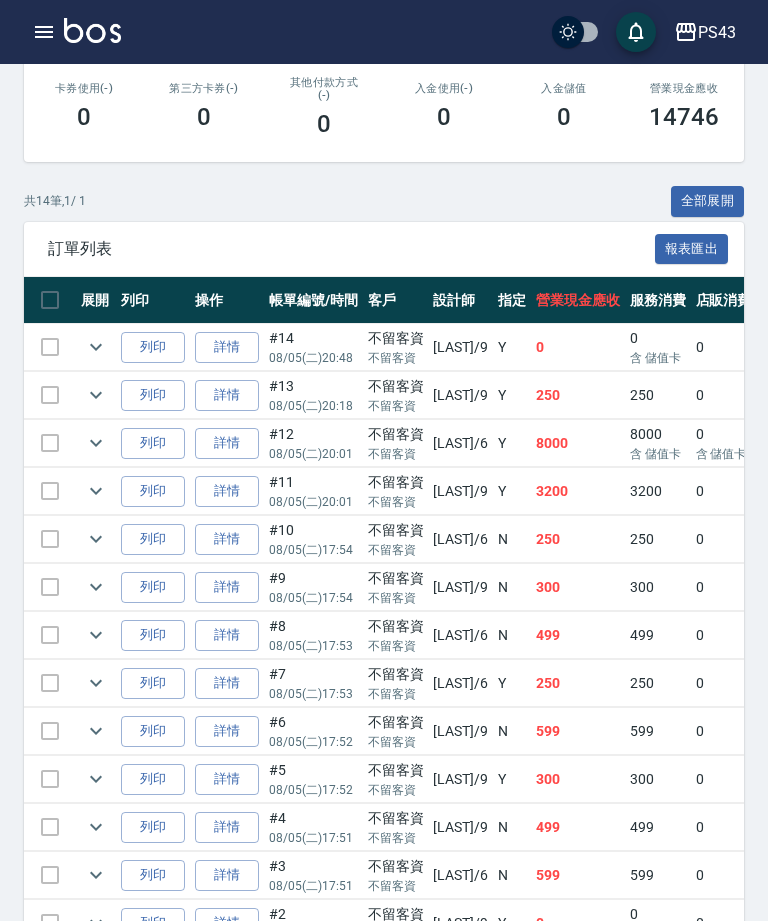 scroll, scrollTop: 517, scrollLeft: 0, axis: vertical 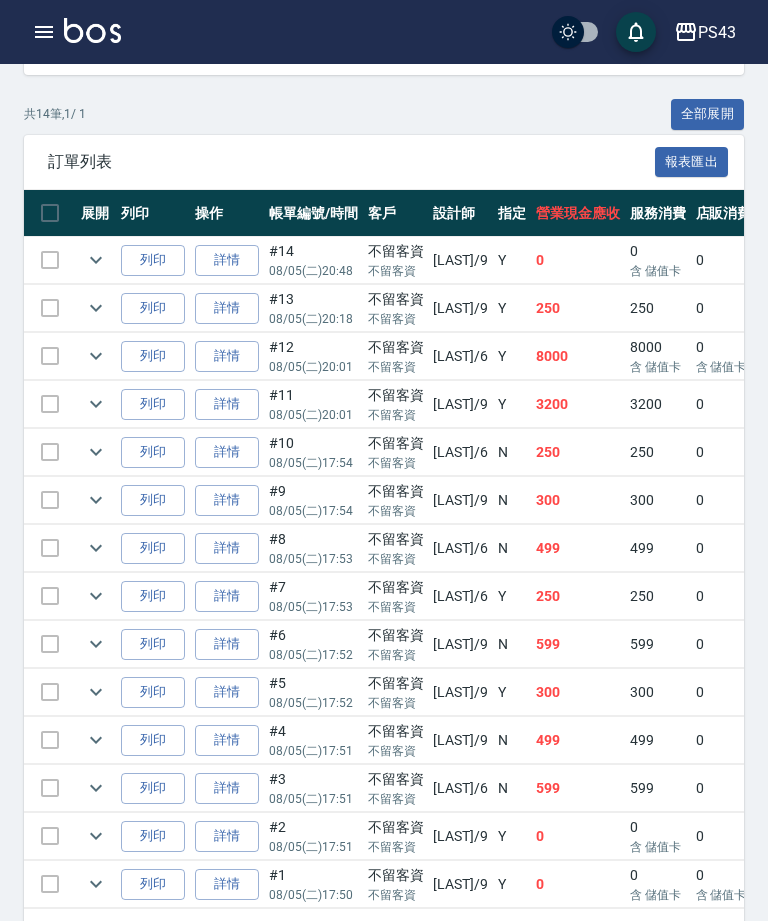 click at bounding box center (92, 30) 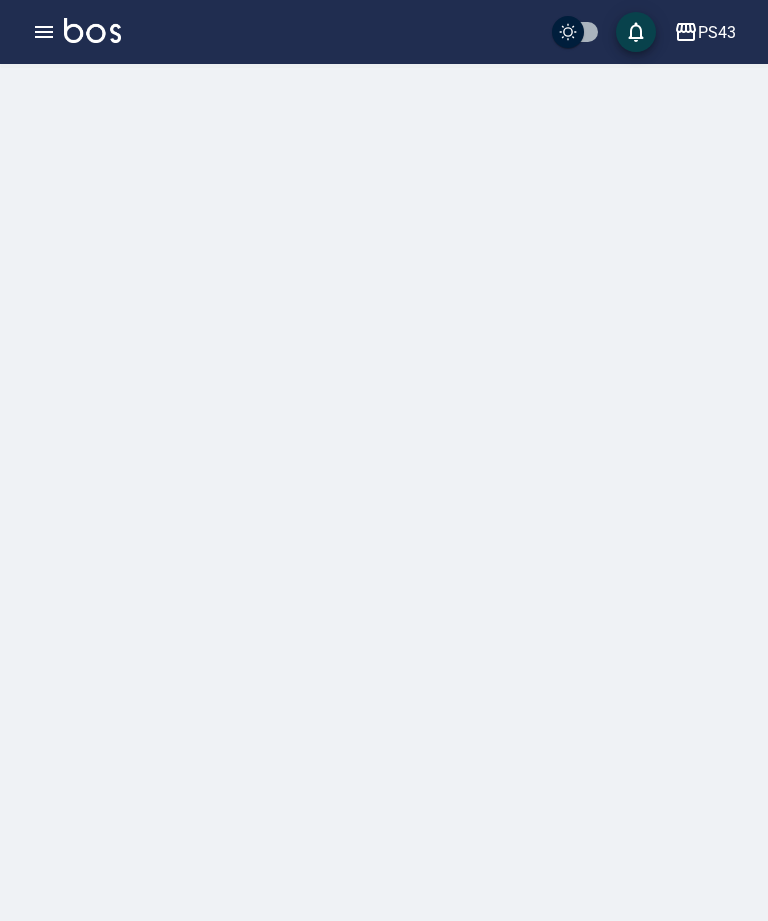 scroll, scrollTop: 0, scrollLeft: 0, axis: both 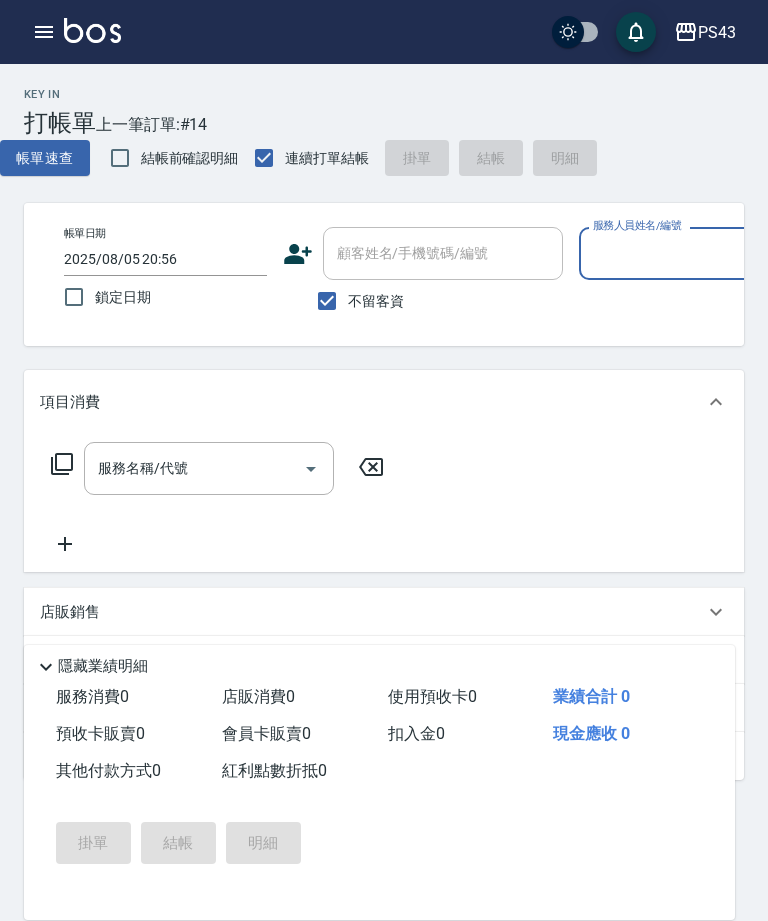 click 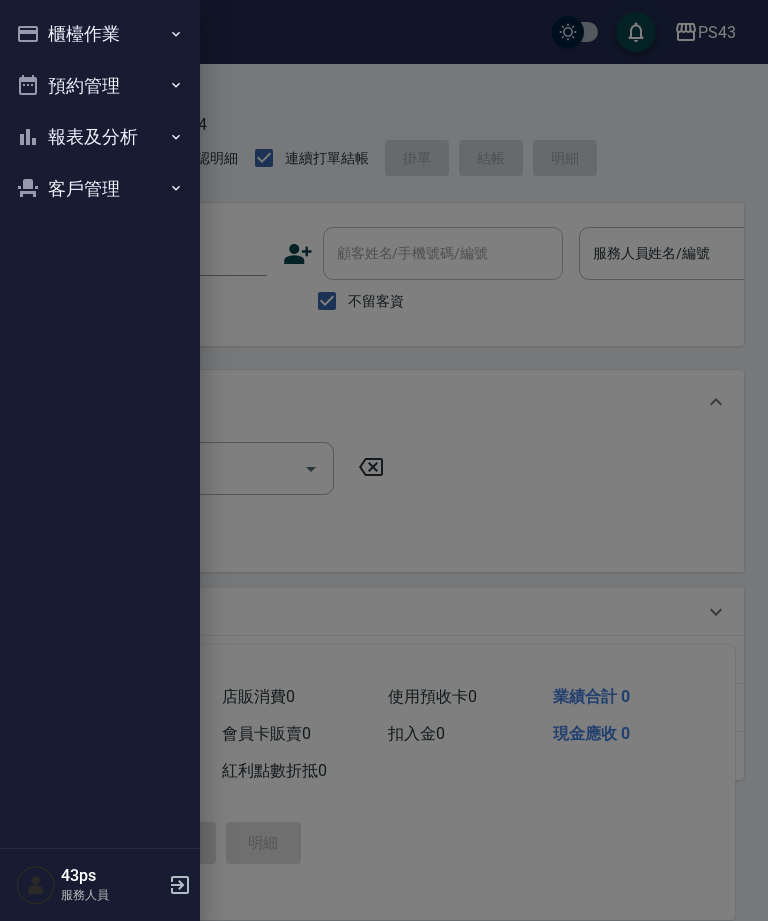 click on "報表及分析" at bounding box center (100, 137) 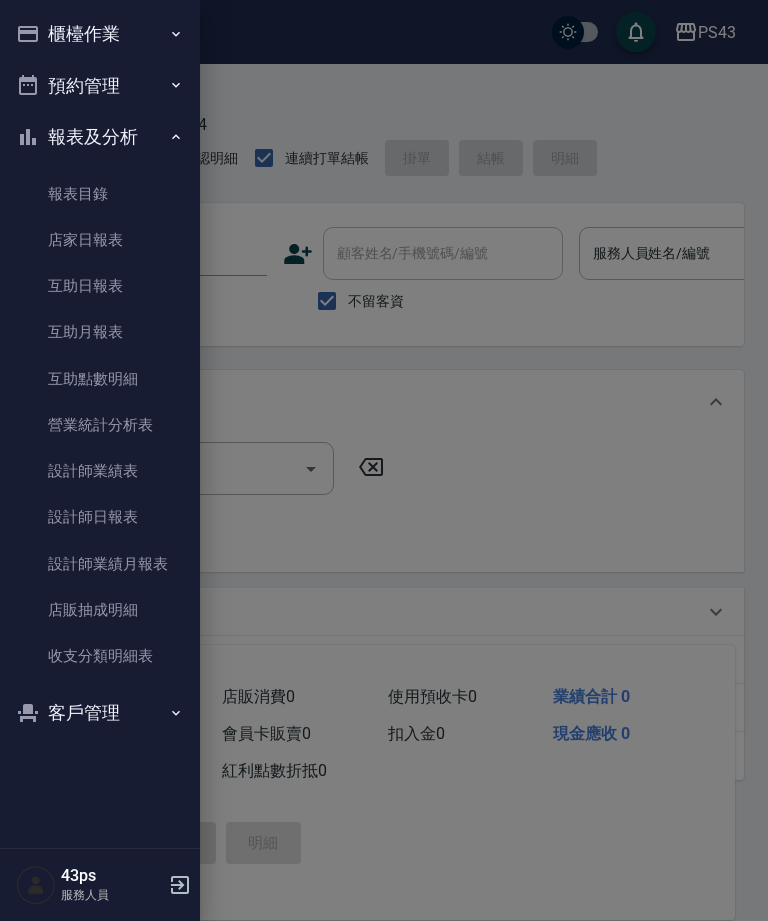 click on "櫃檯作業" at bounding box center [100, 34] 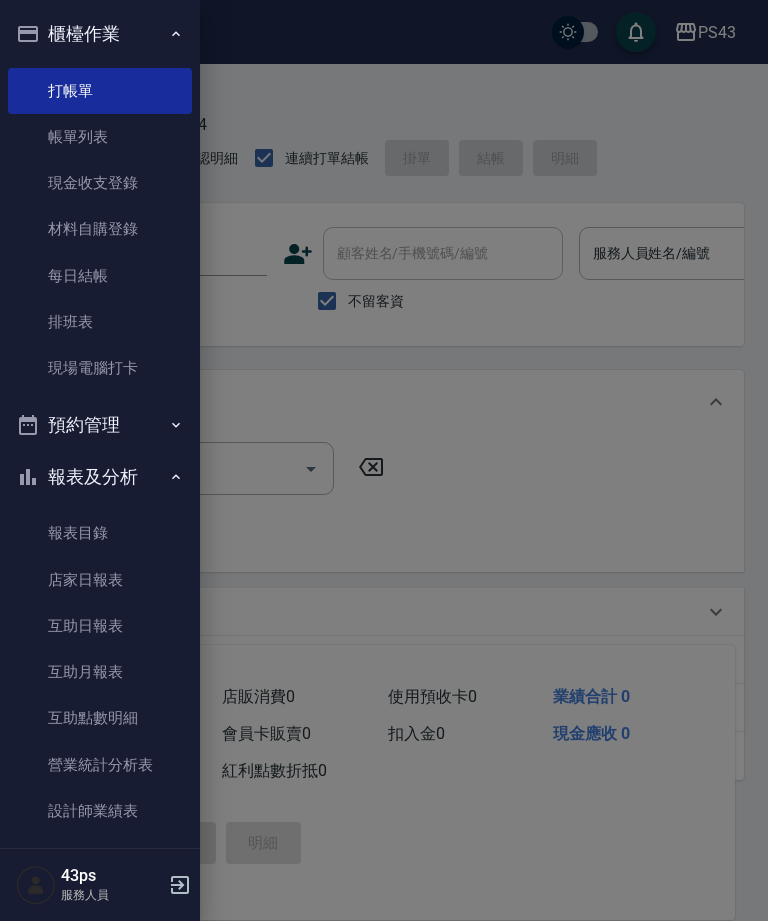 click on "每日結帳" at bounding box center (100, 276) 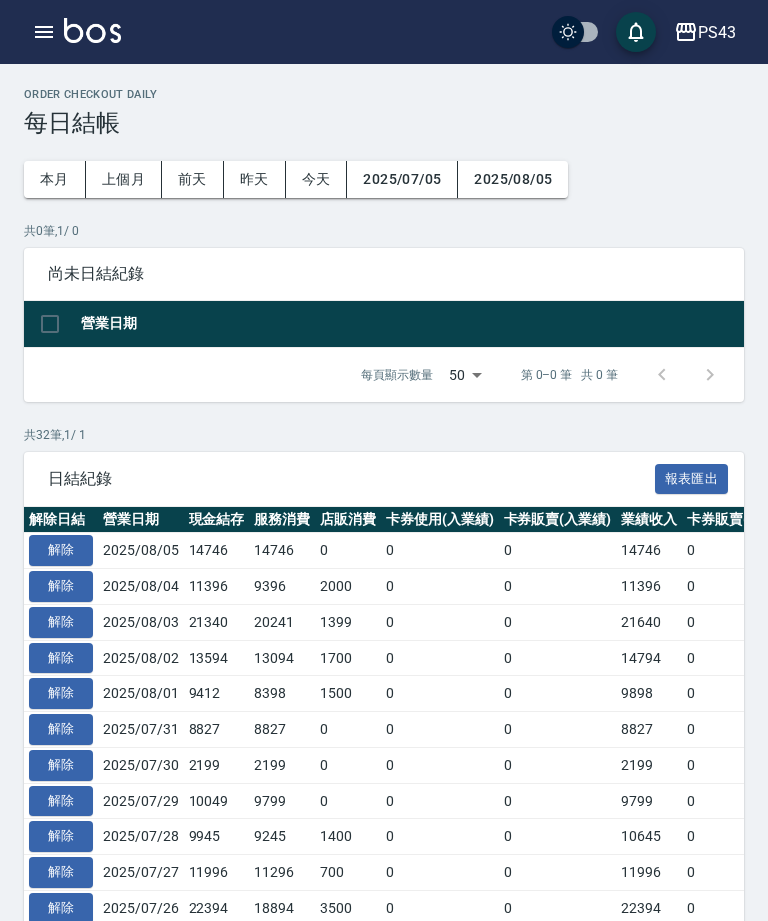 click at bounding box center [44, 32] 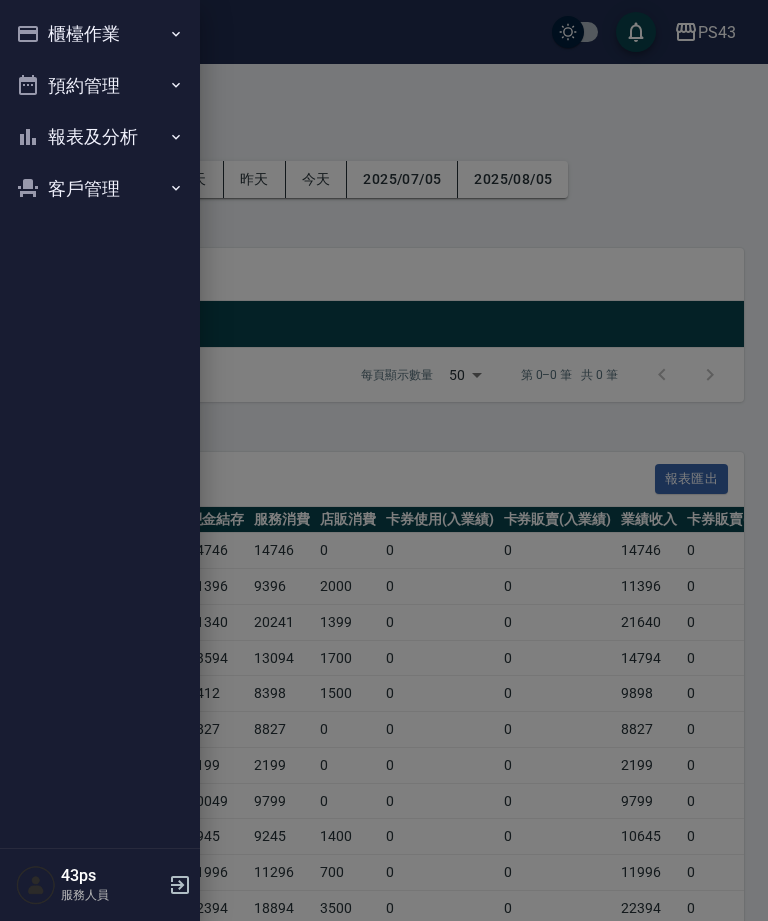 click on "報表及分析" at bounding box center [100, 137] 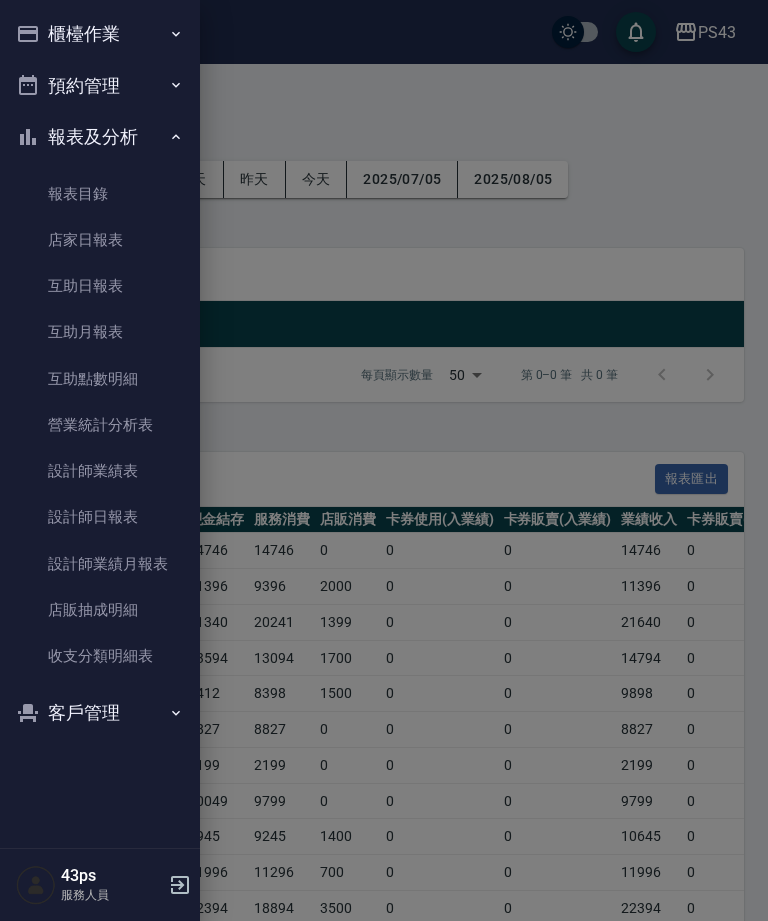 click on "店家日報表" at bounding box center (100, 240) 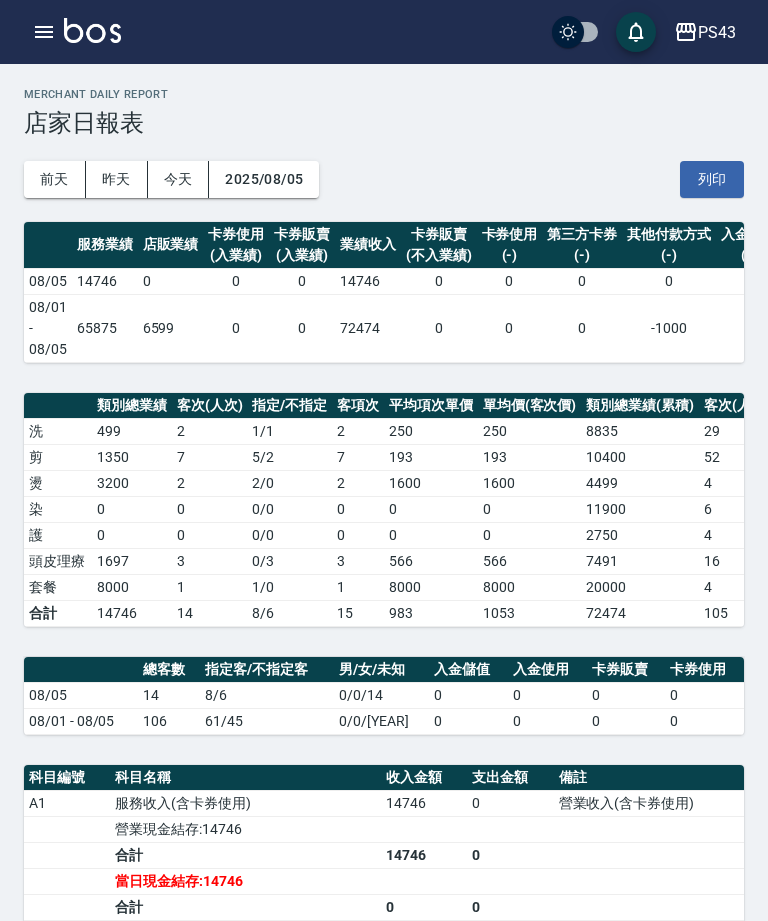 click on "PS43 登出" at bounding box center (384, 32) 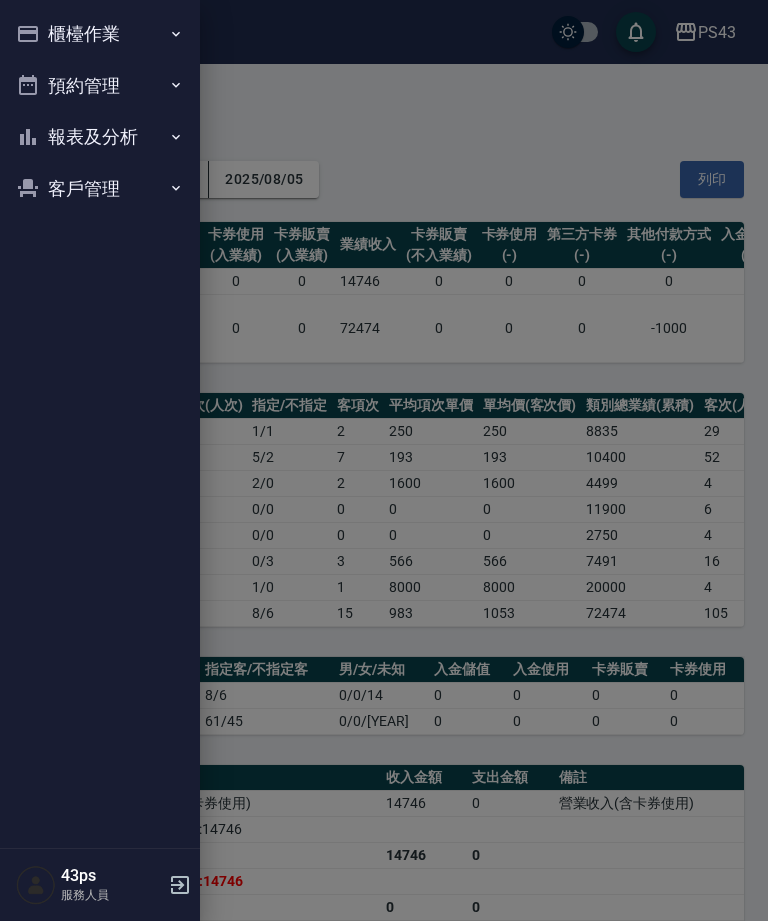 click on "報表及分析" at bounding box center [100, 137] 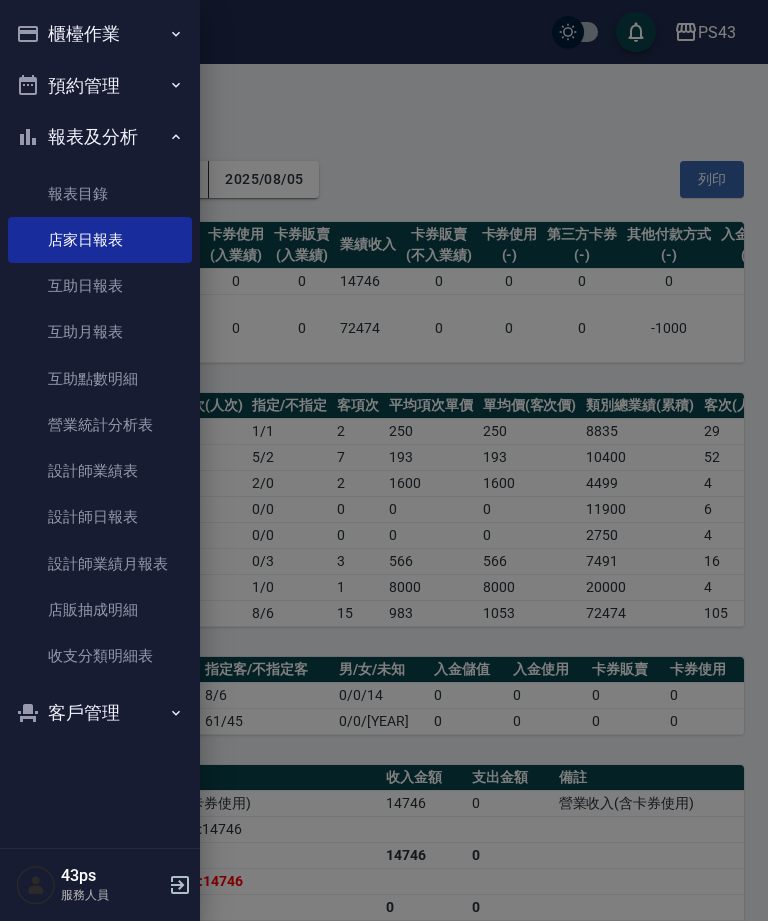 click on "互助日報表" at bounding box center (100, 286) 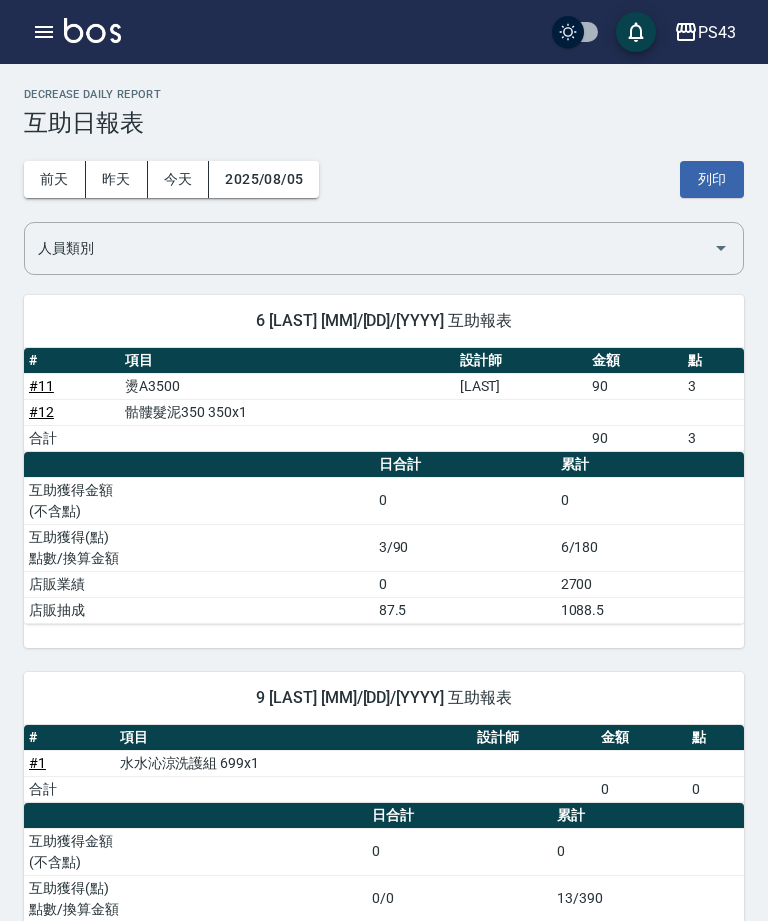 click 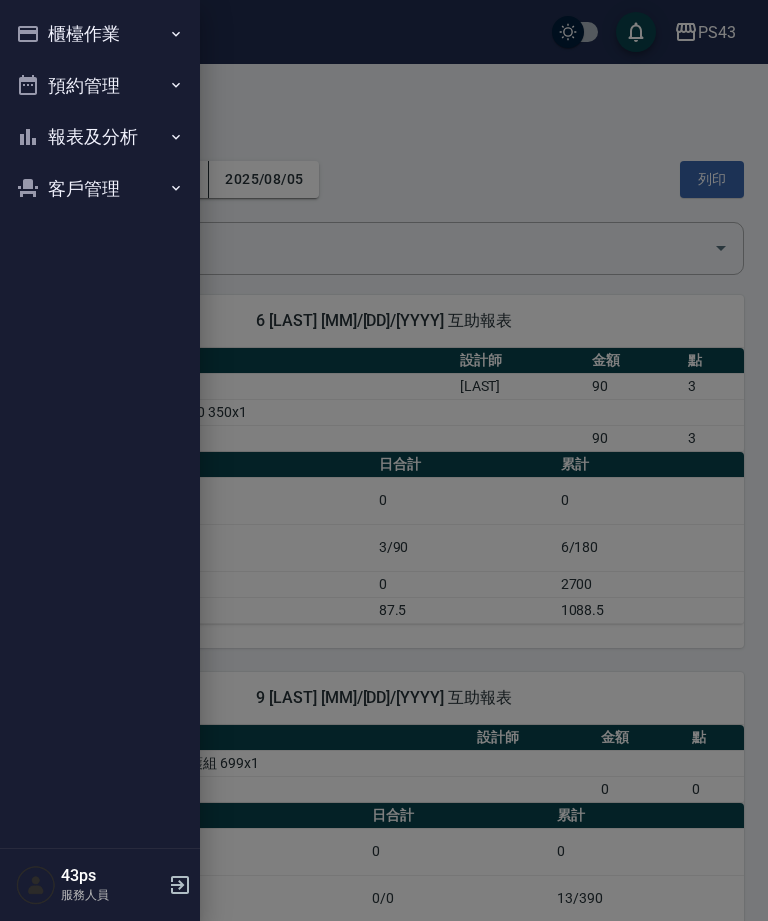 click on "報表及分析" at bounding box center [100, 137] 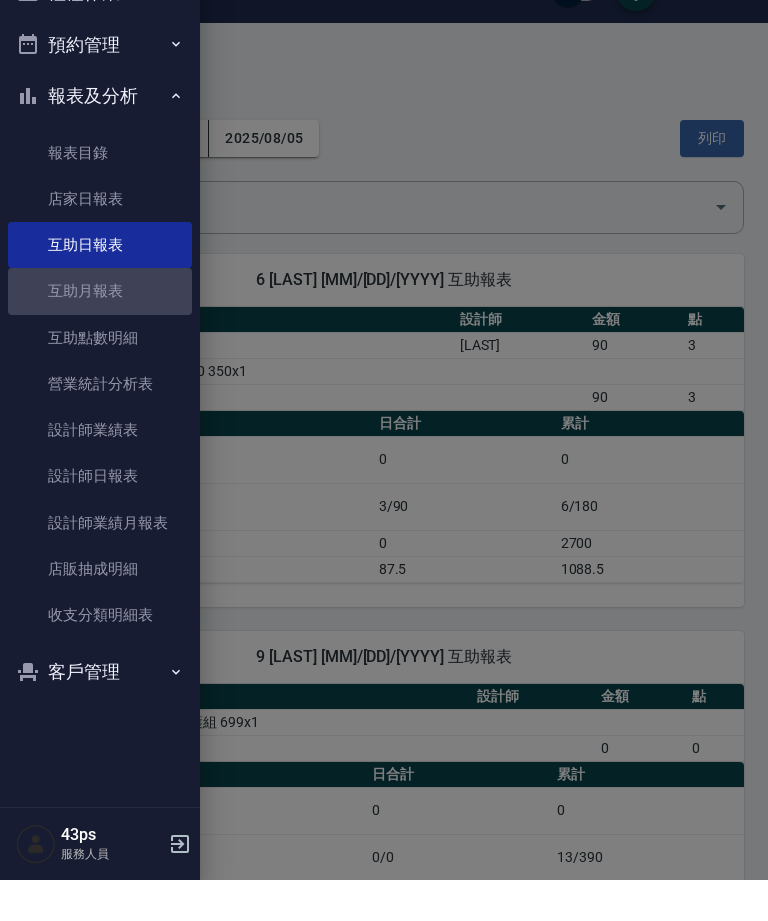 scroll, scrollTop: 41, scrollLeft: 0, axis: vertical 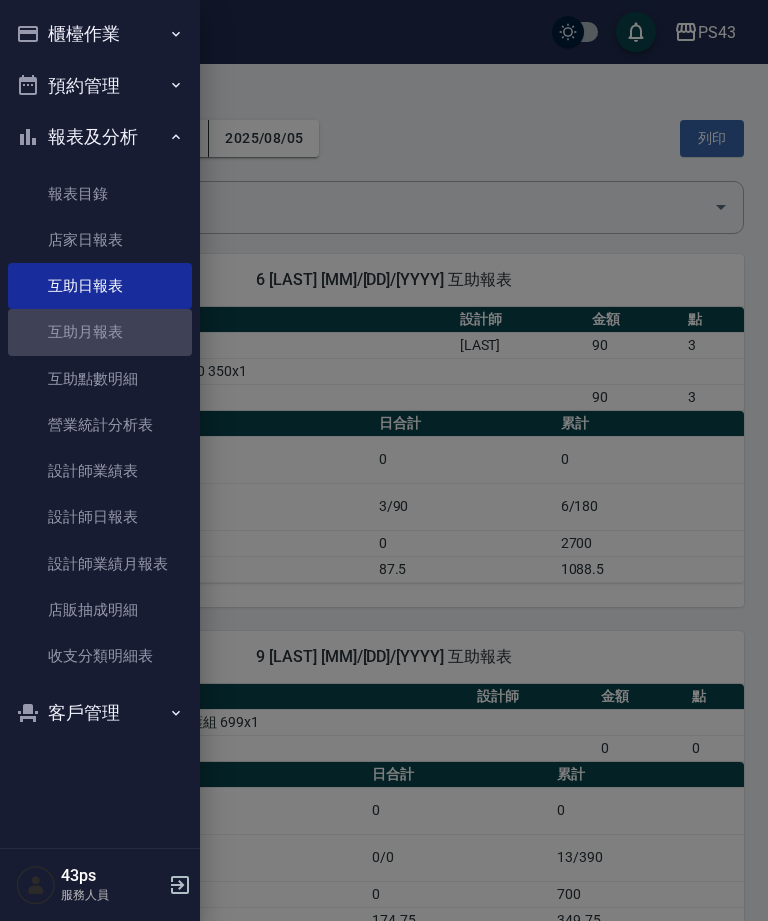 click at bounding box center [384, 460] 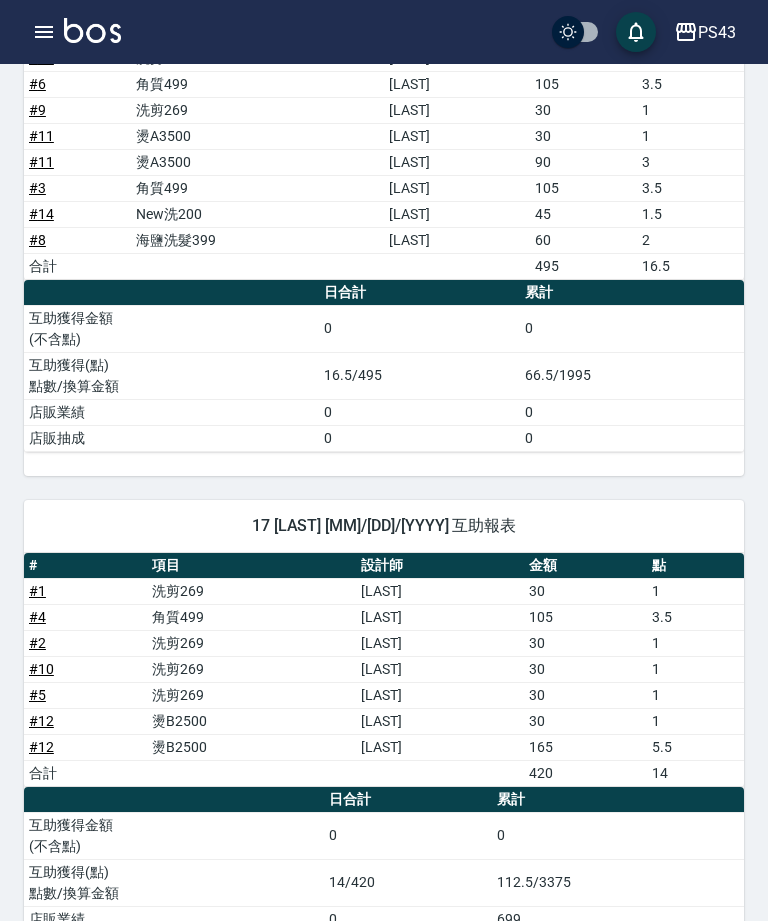 scroll, scrollTop: 1077, scrollLeft: 0, axis: vertical 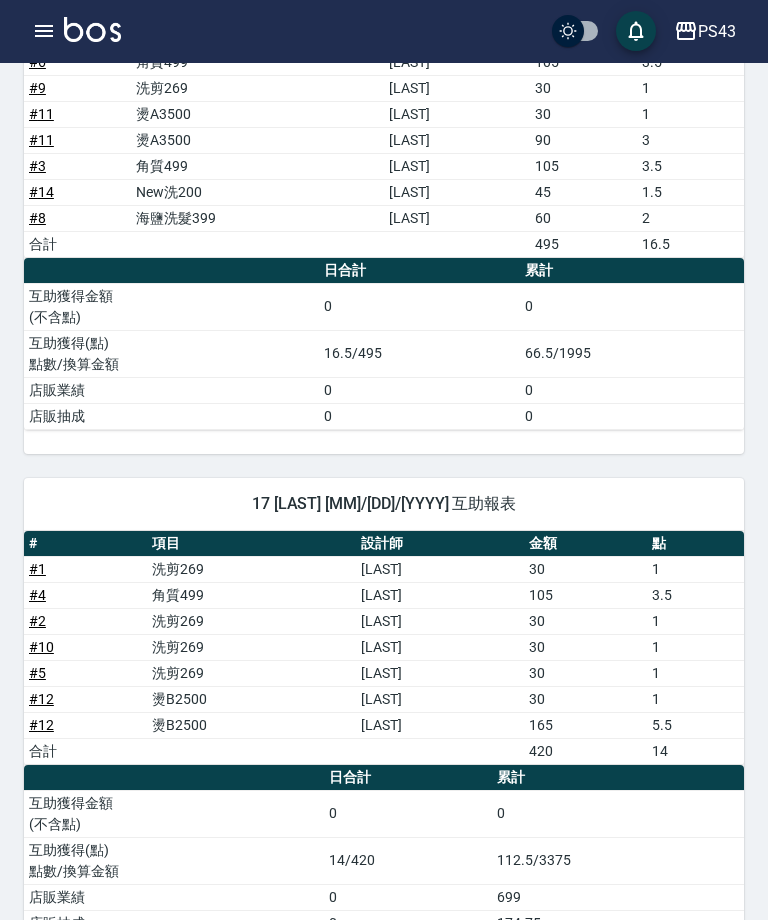click at bounding box center [44, 32] 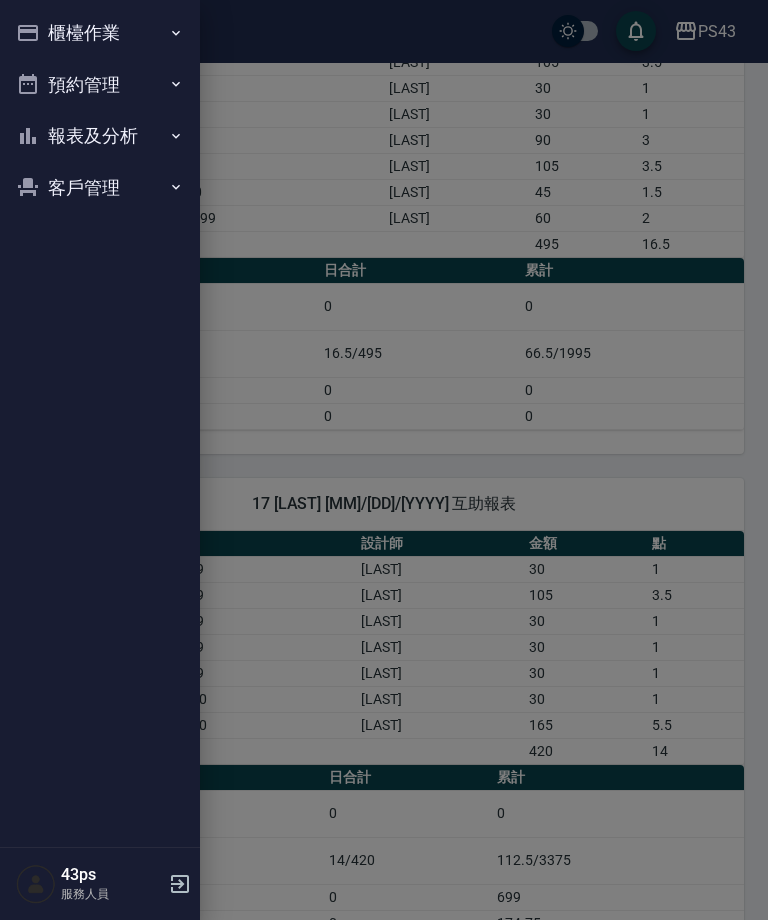 click on "報表及分析" at bounding box center (100, 137) 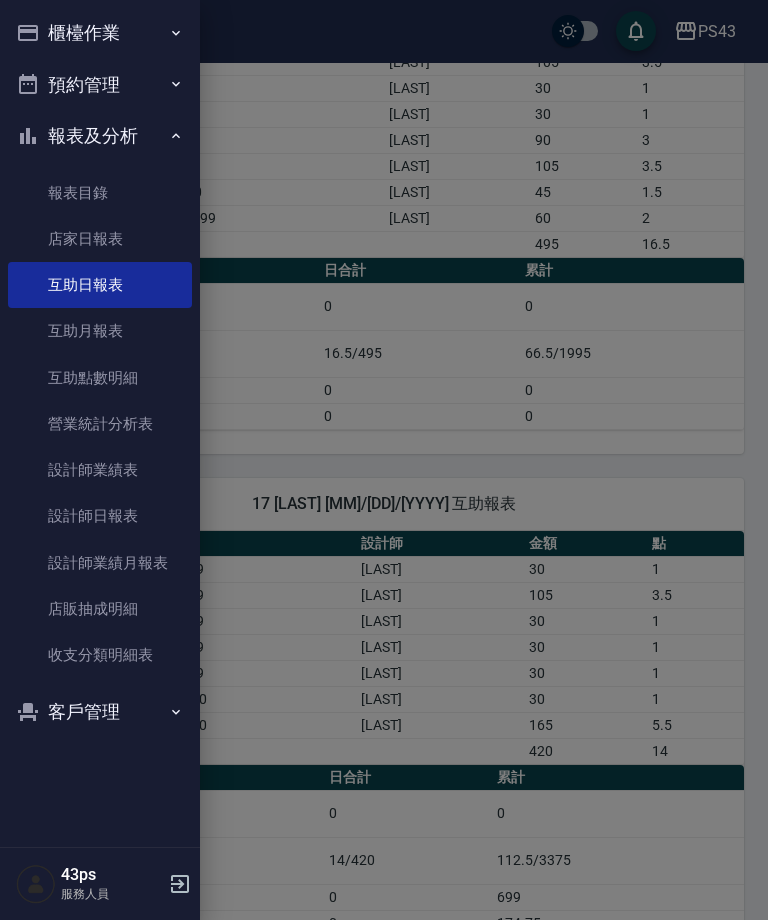 click on "店家日報表" at bounding box center [100, 240] 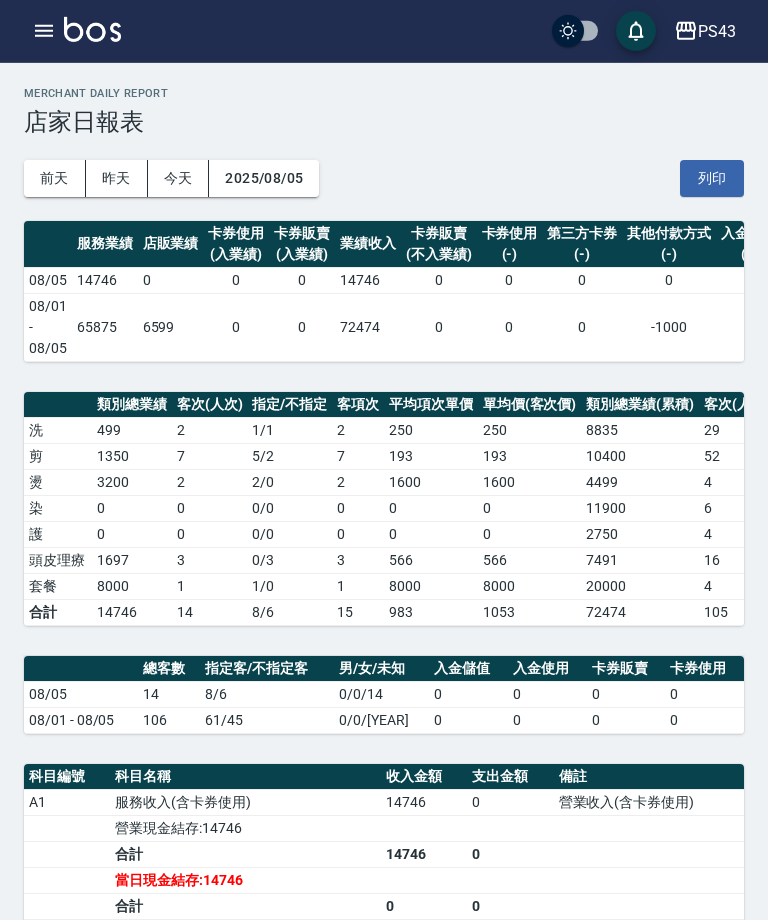 scroll, scrollTop: 64, scrollLeft: 0, axis: vertical 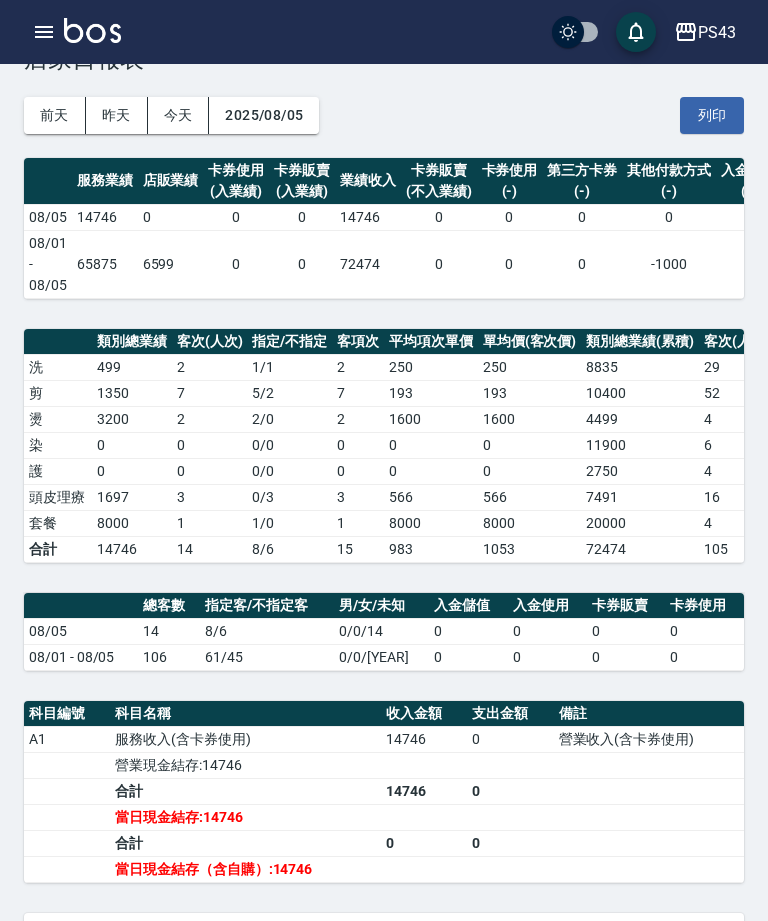 click at bounding box center (44, 32) 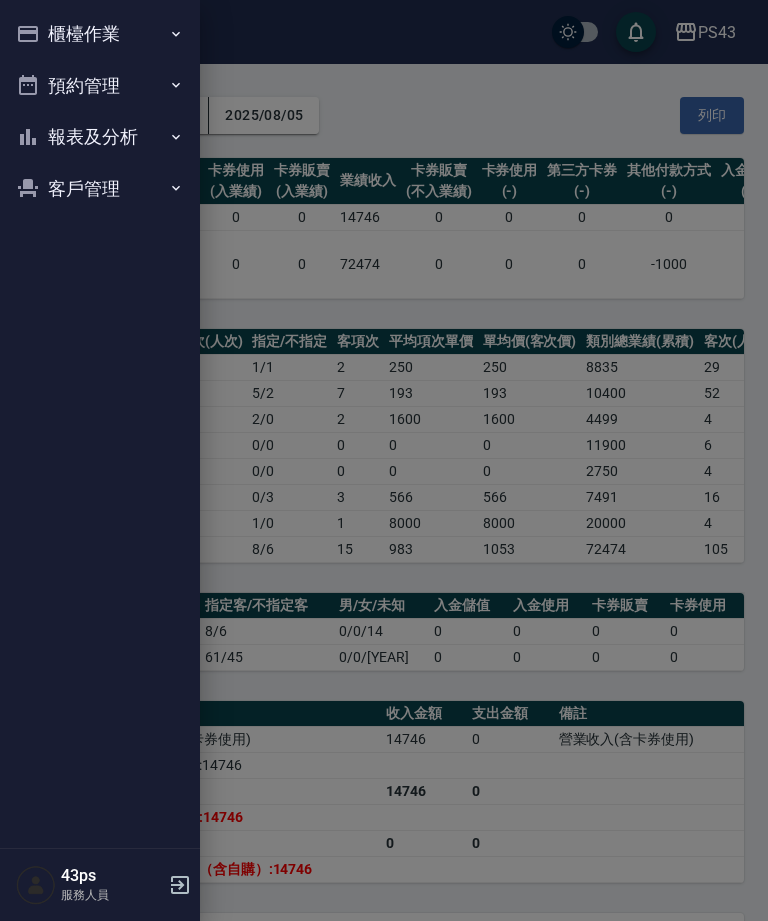 click on "櫃檯作業" at bounding box center [100, 34] 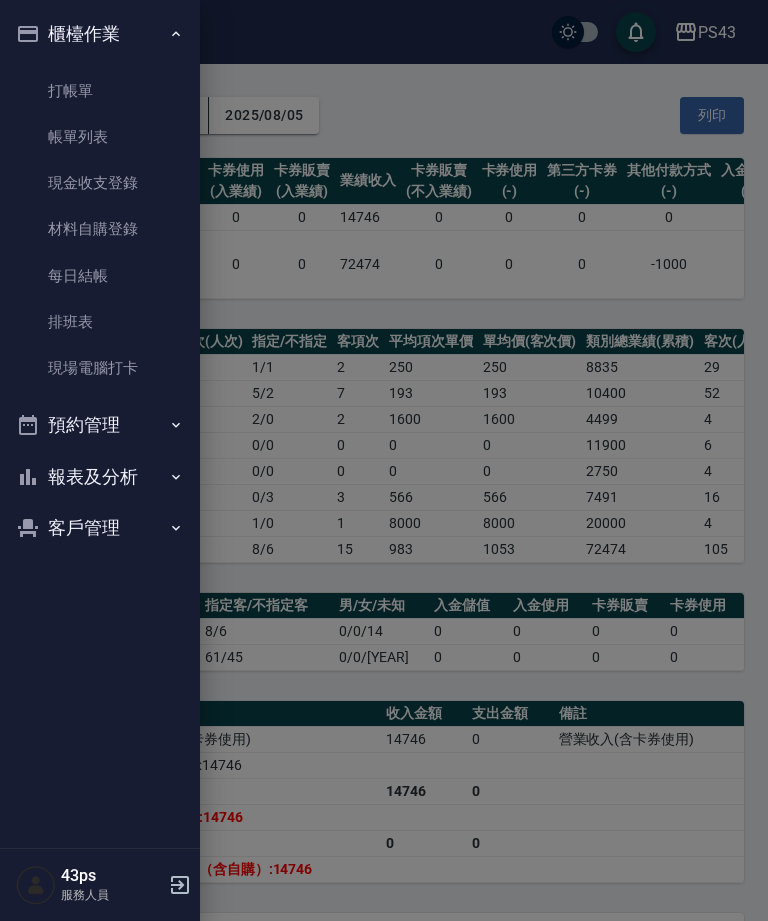 click on "報表及分析" at bounding box center (100, 477) 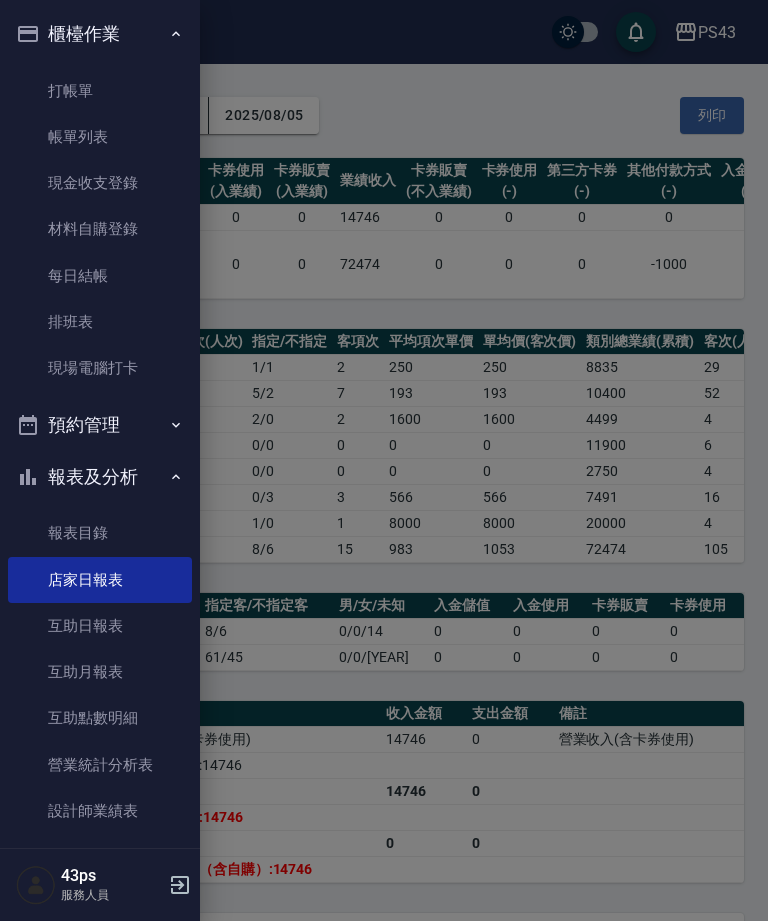 click on "店家日報表" at bounding box center (100, 580) 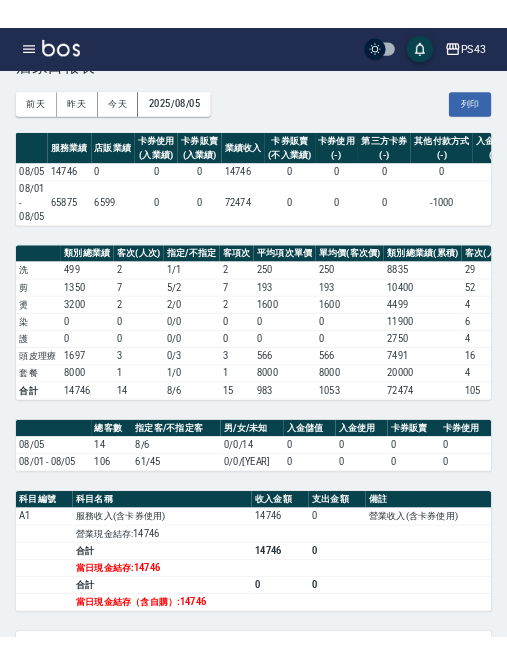scroll, scrollTop: 191, scrollLeft: 0, axis: vertical 